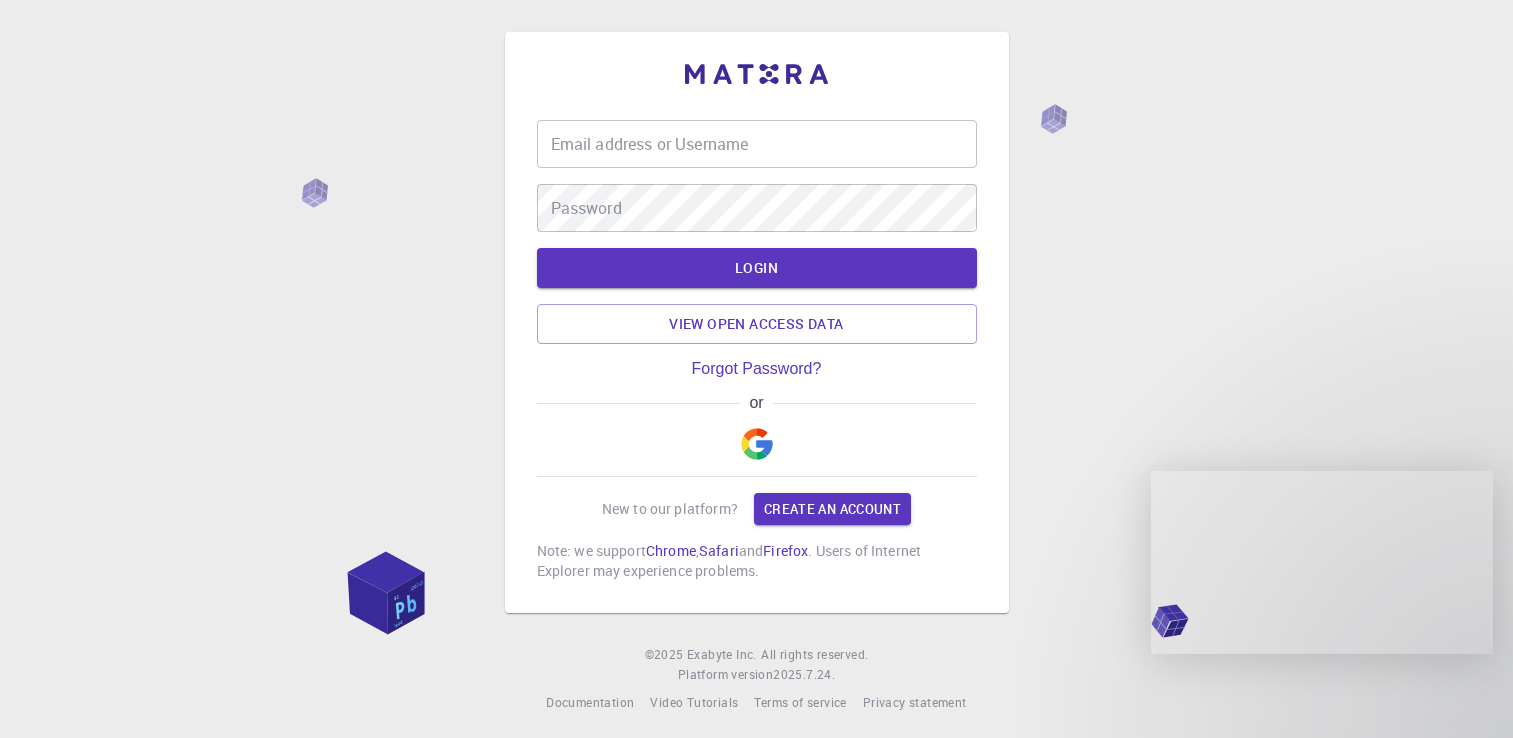 scroll, scrollTop: 0, scrollLeft: 0, axis: both 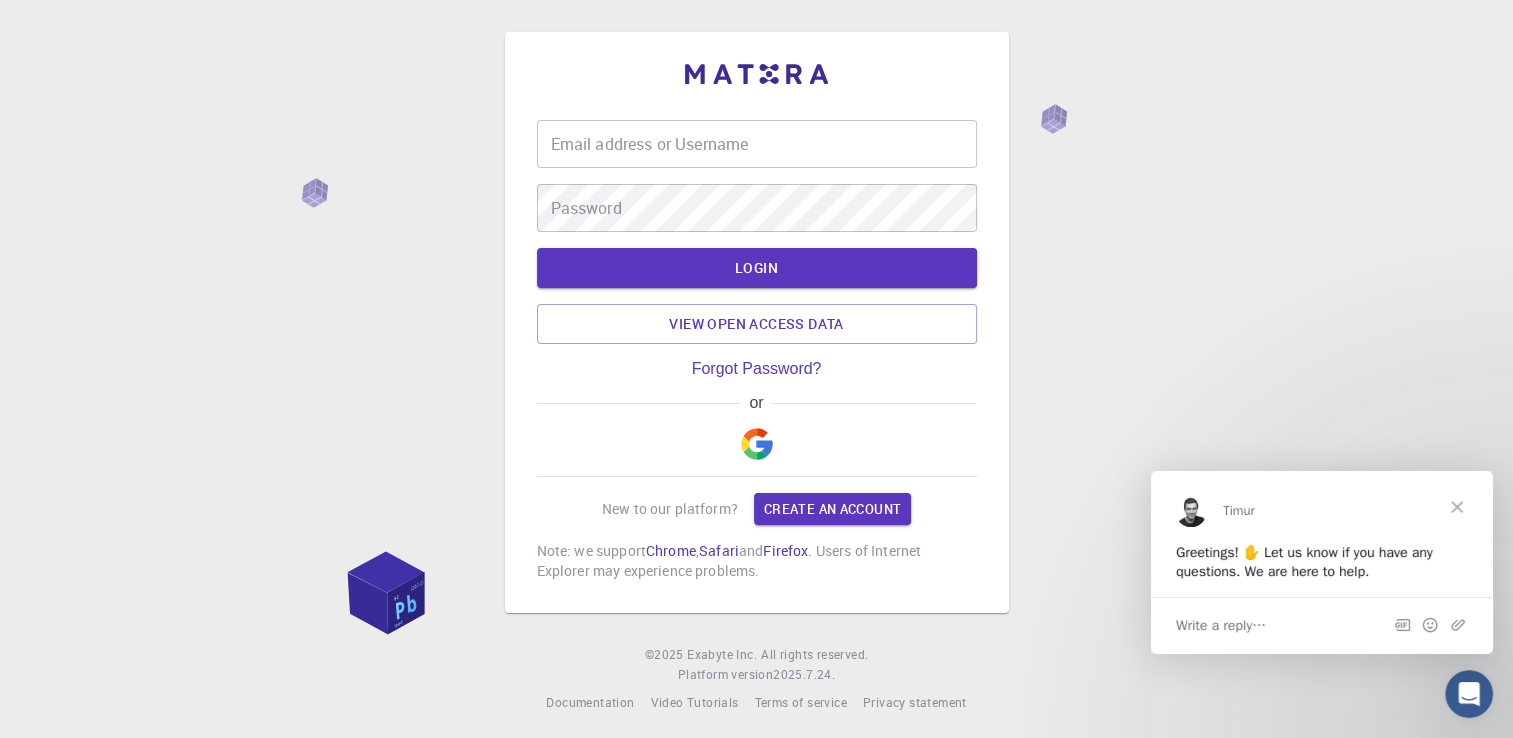 click on "Email address or Username" at bounding box center (757, 144) 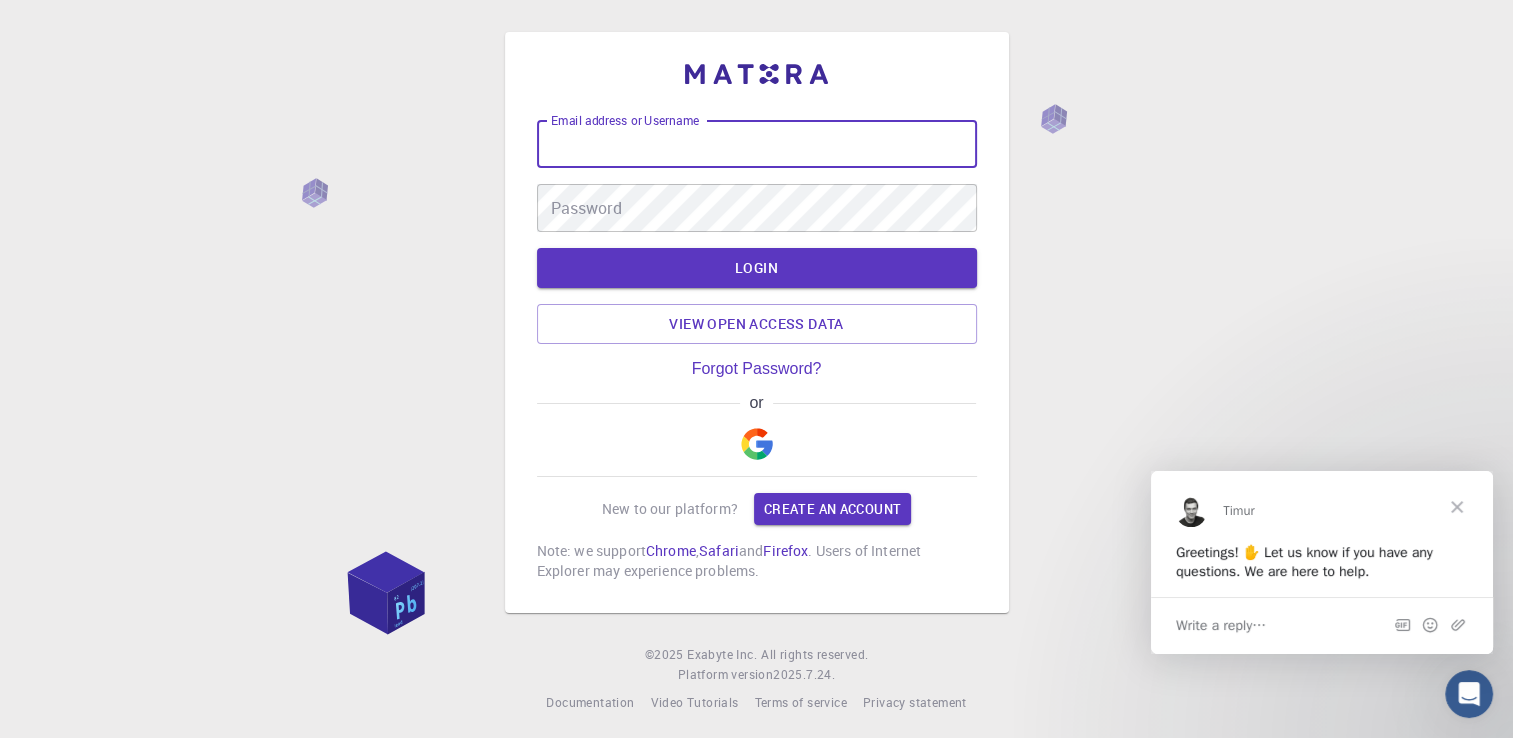 type on "[EMAIL]" 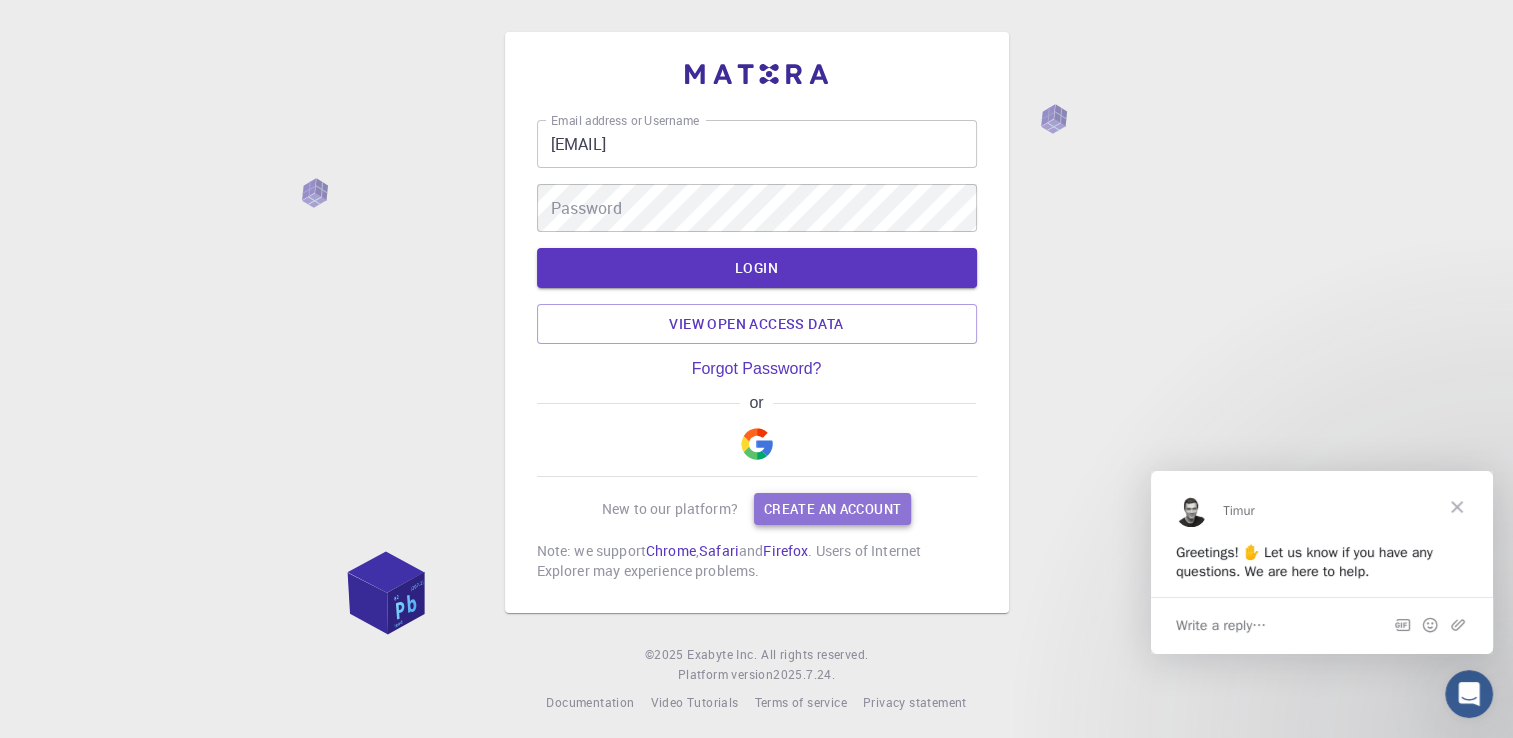 click on "Create an account" at bounding box center (832, 509) 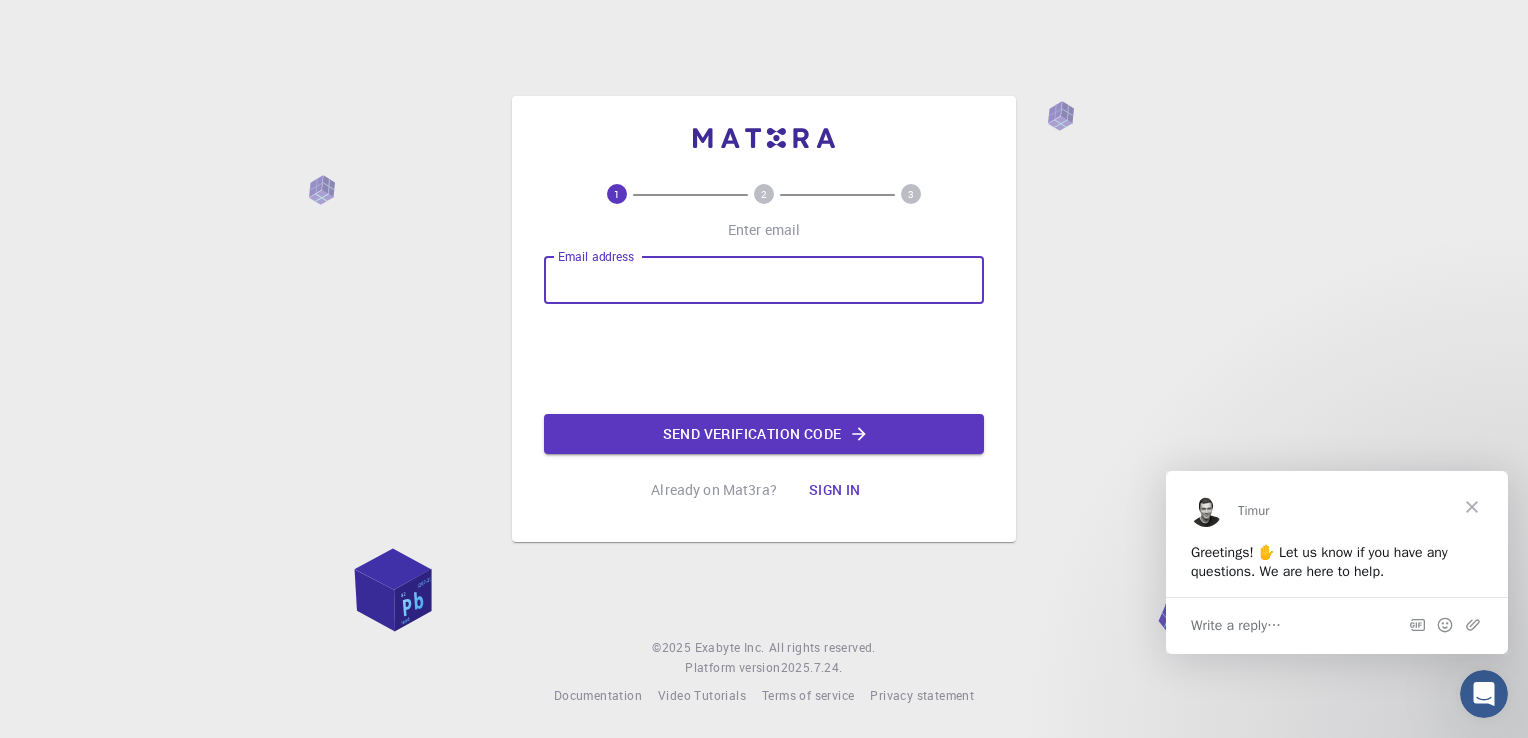 click on "Email address" at bounding box center (764, 280) 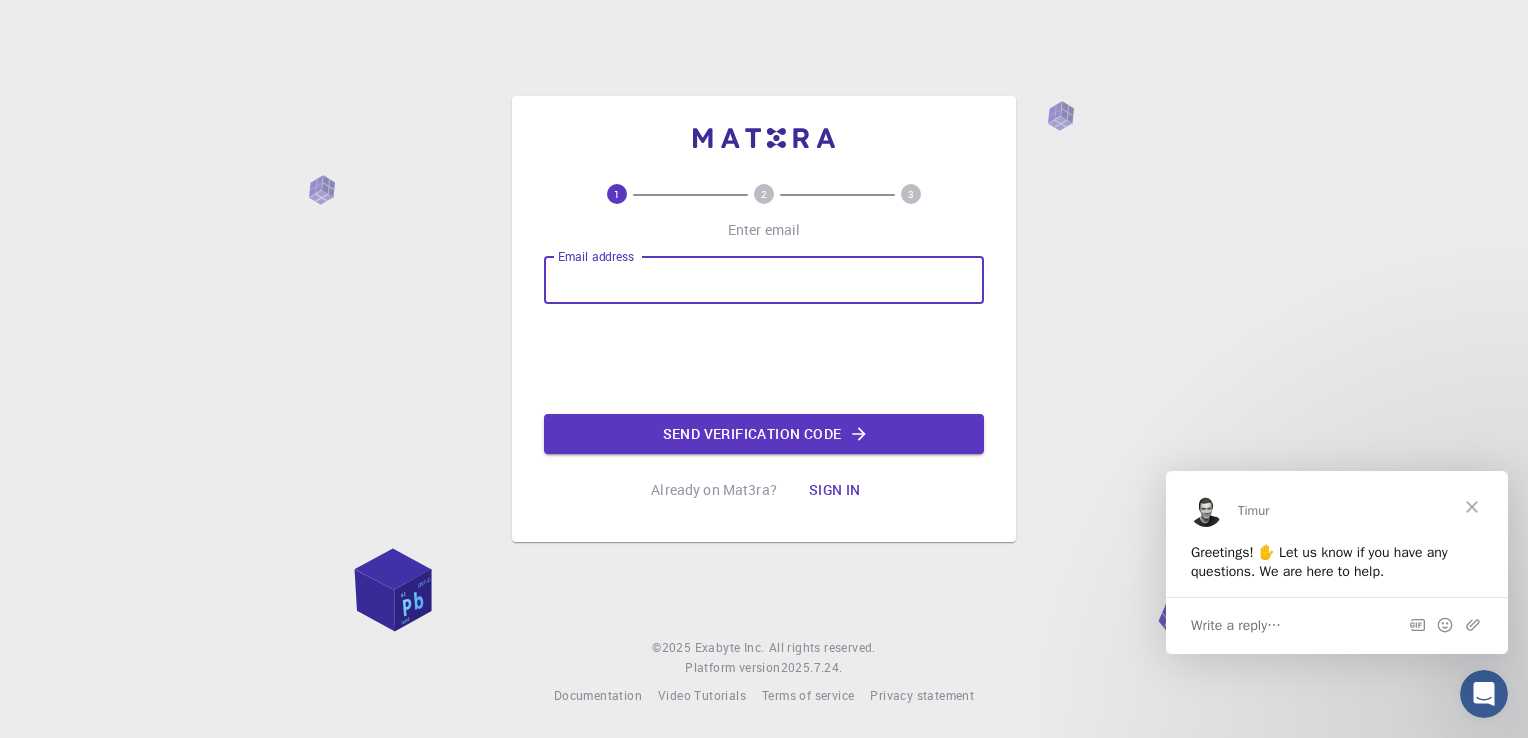 type on "[EMAIL]" 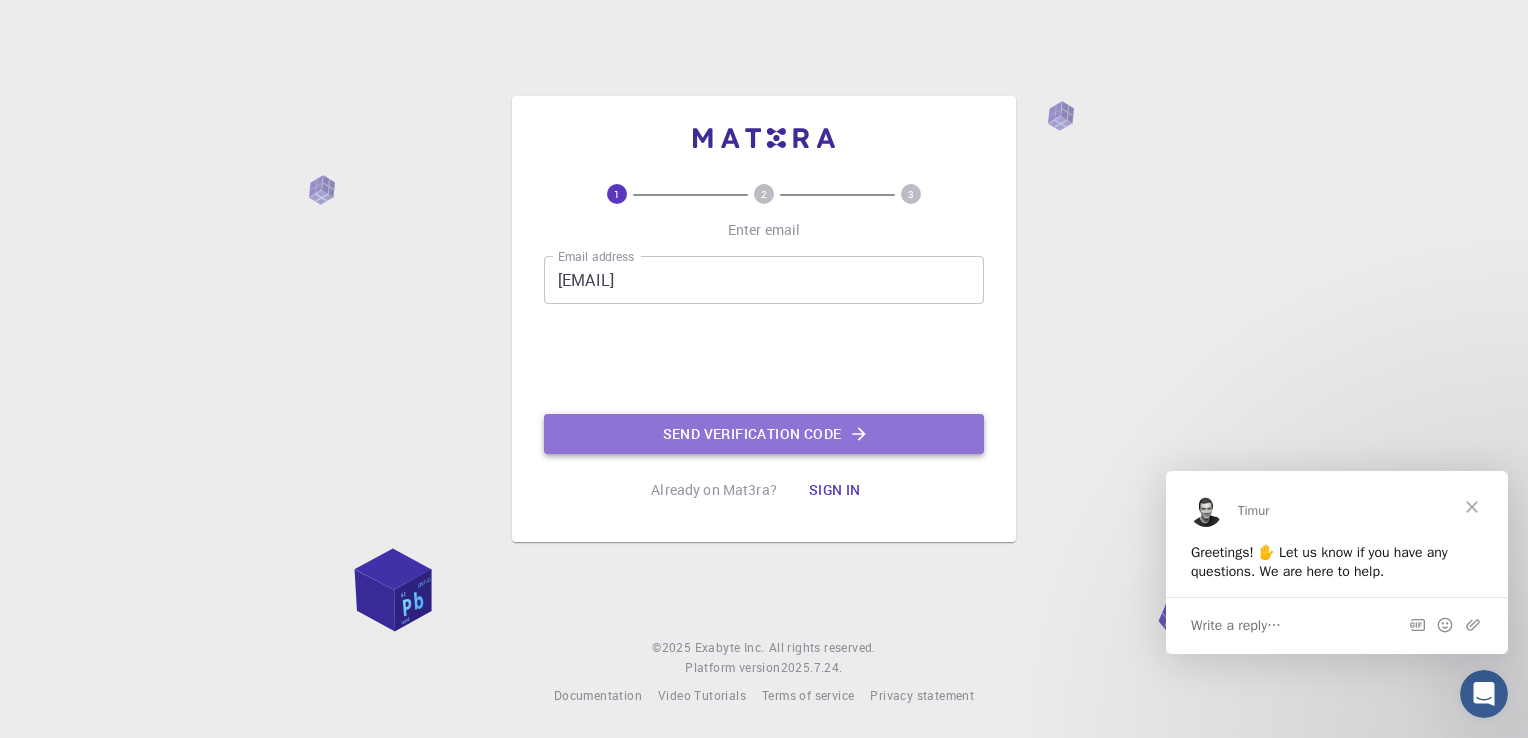 click on "Send verification code" 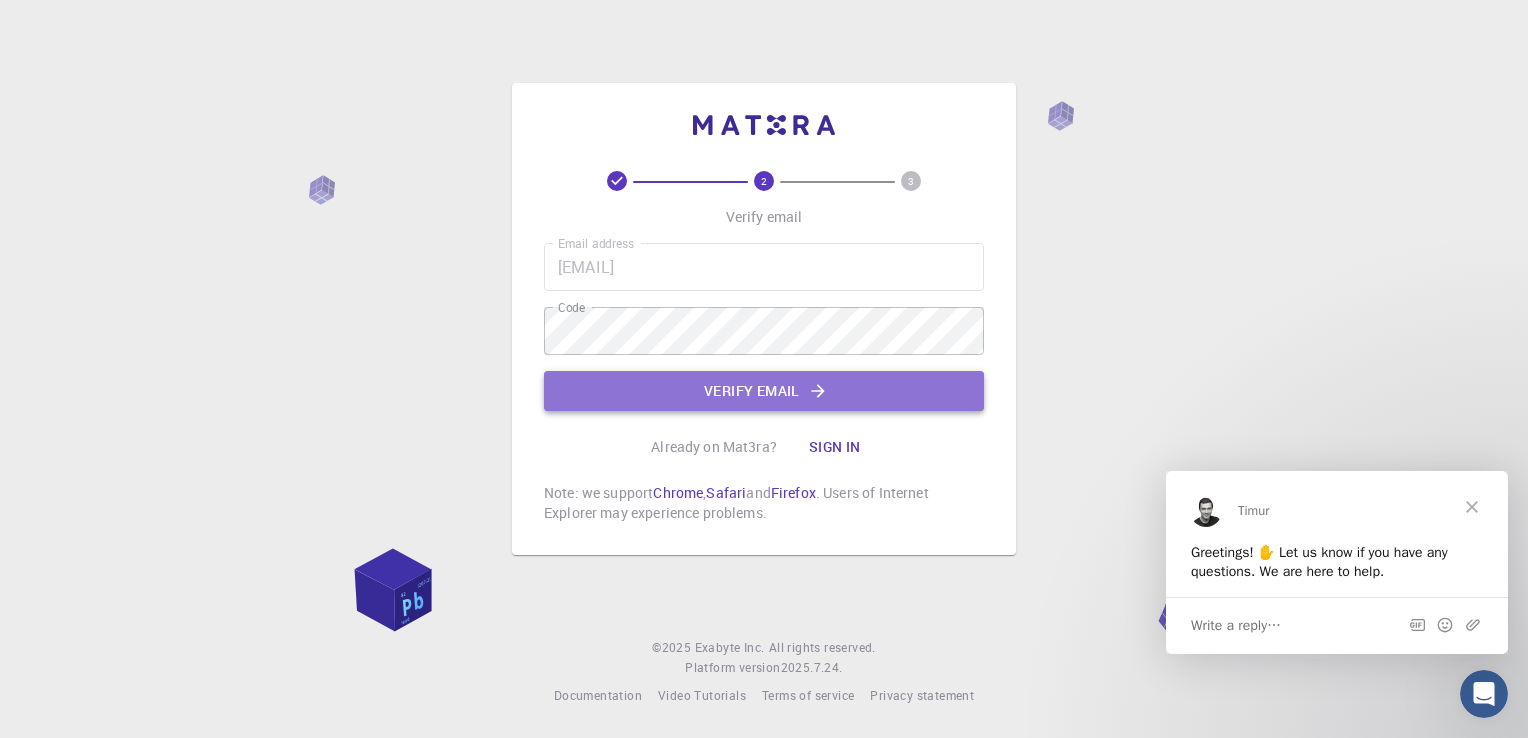 click on "Verify email" 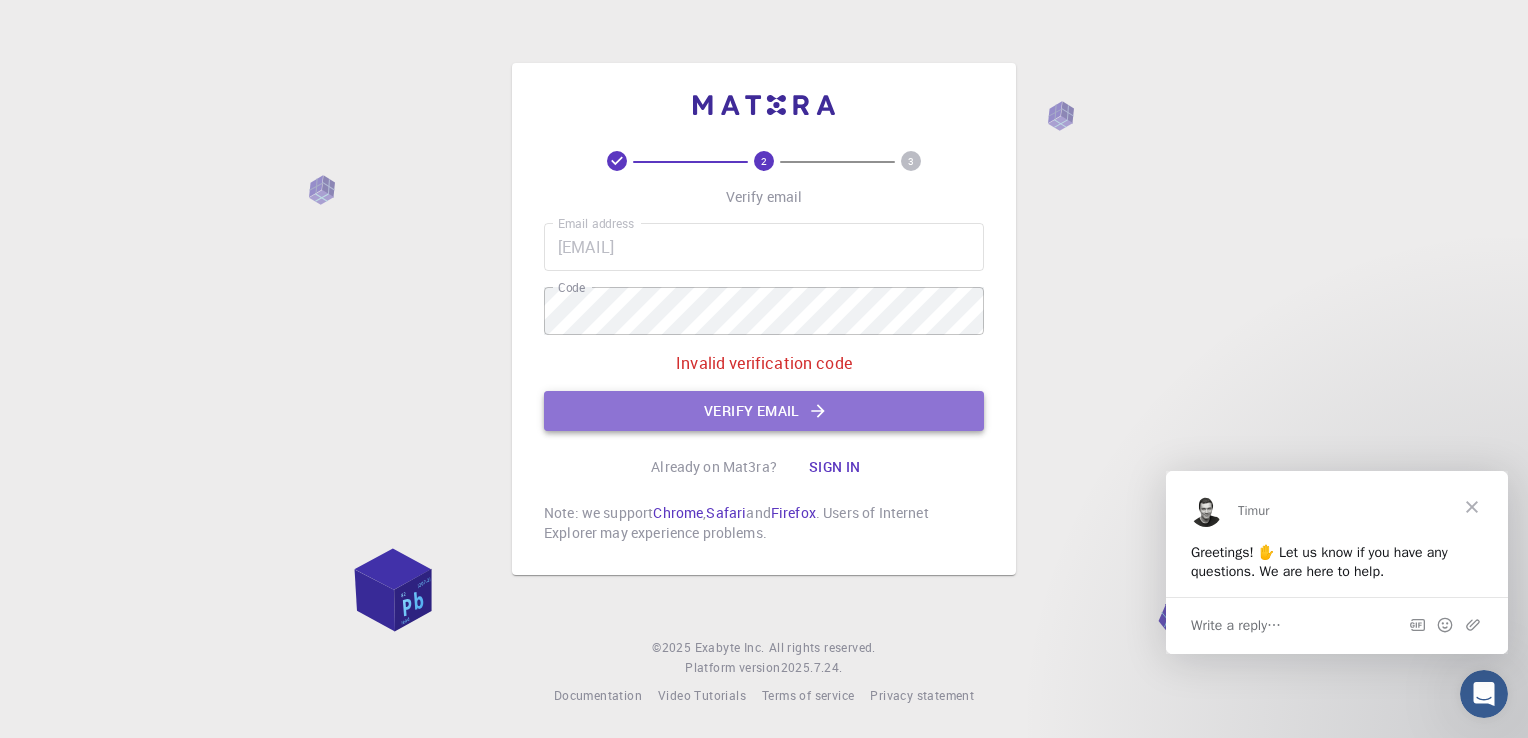 click on "Verify email" at bounding box center (764, 411) 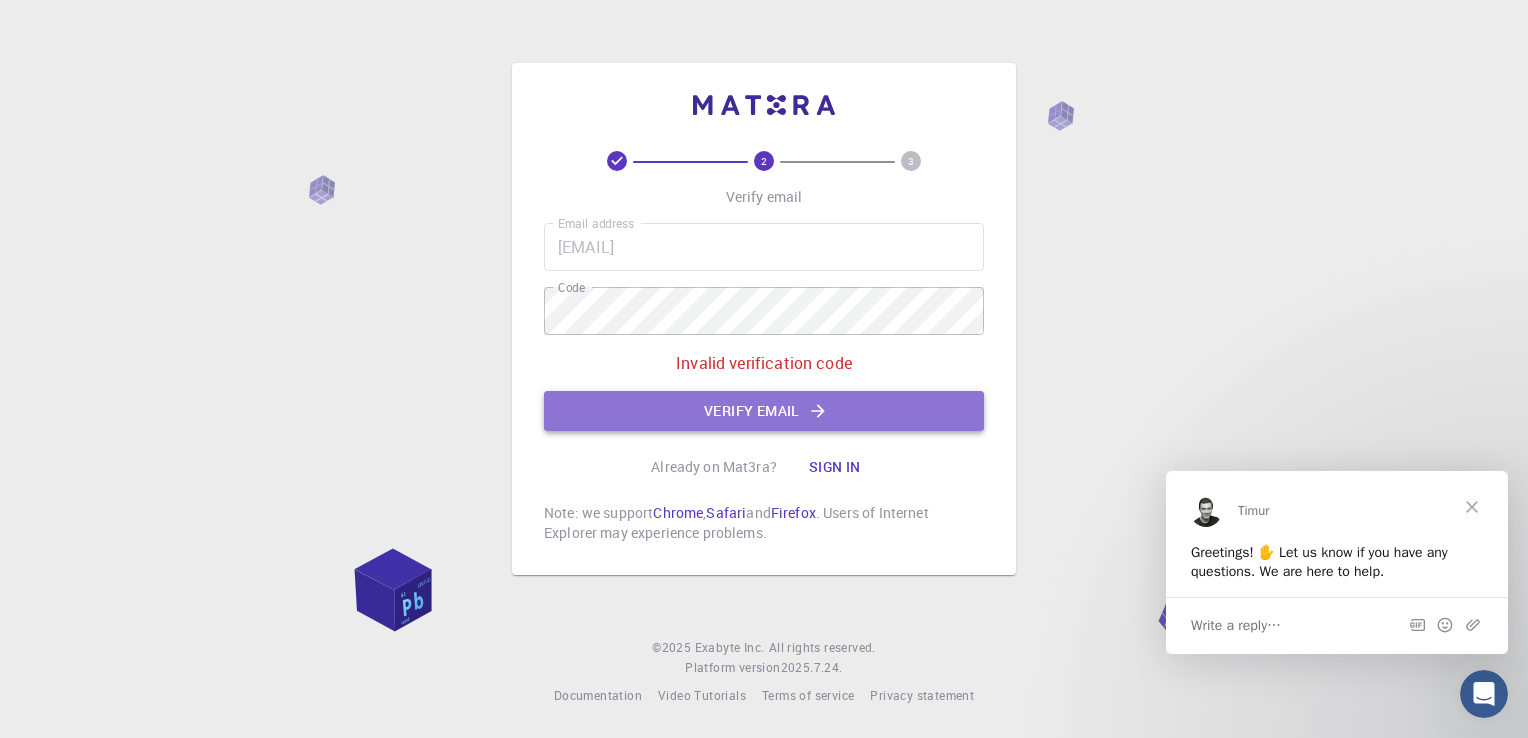 click on "Verify email" at bounding box center (764, 411) 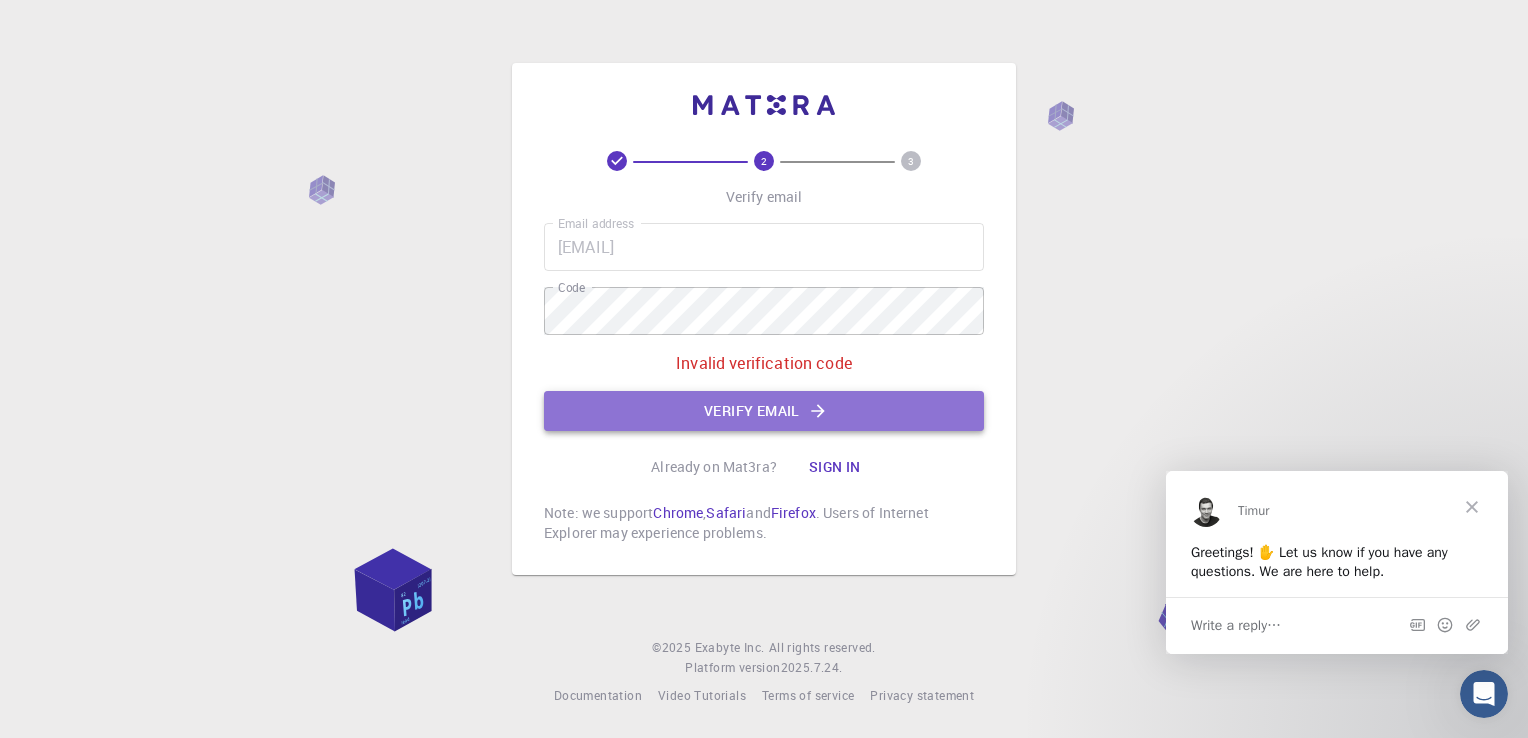 click on "Verify email" at bounding box center [764, 411] 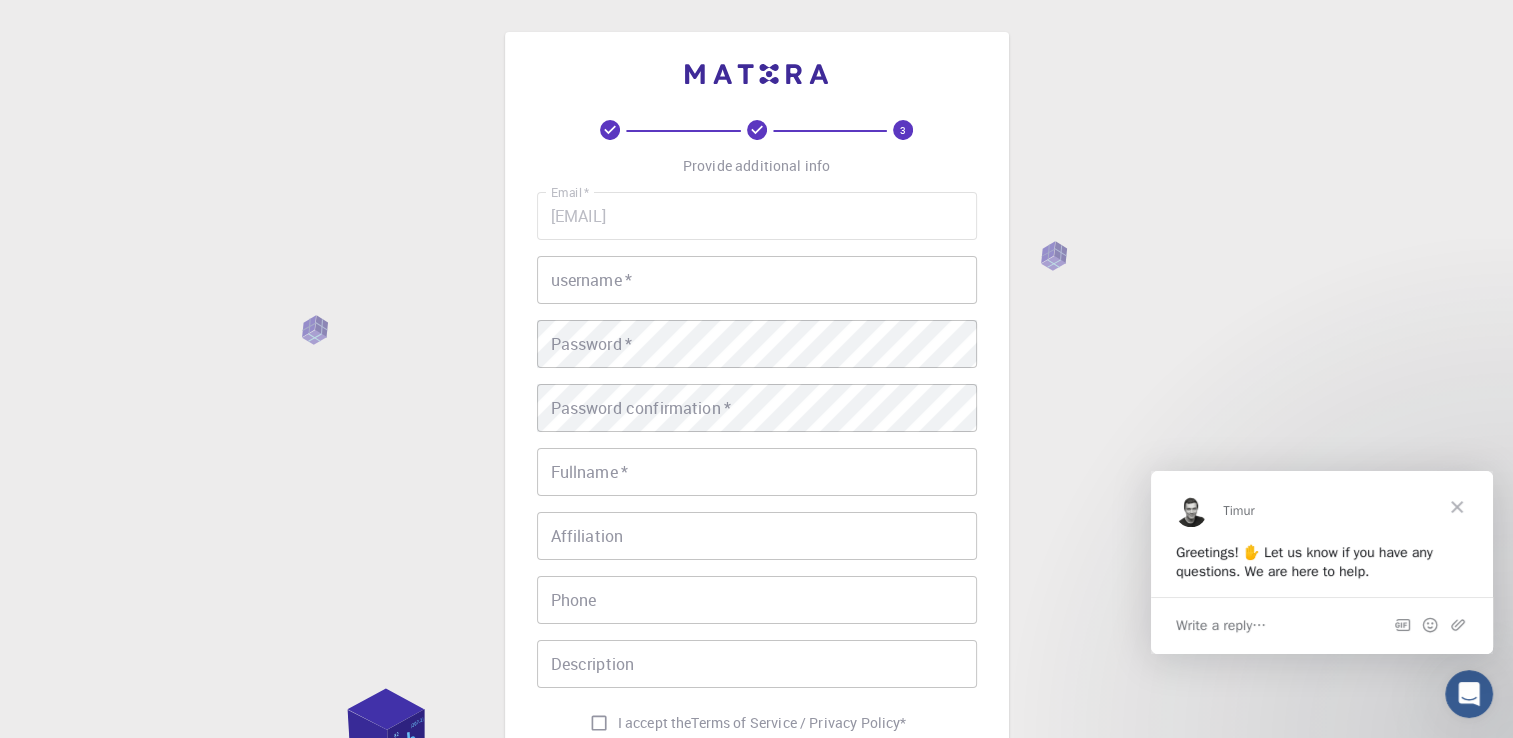 click on "username   *" at bounding box center [757, 280] 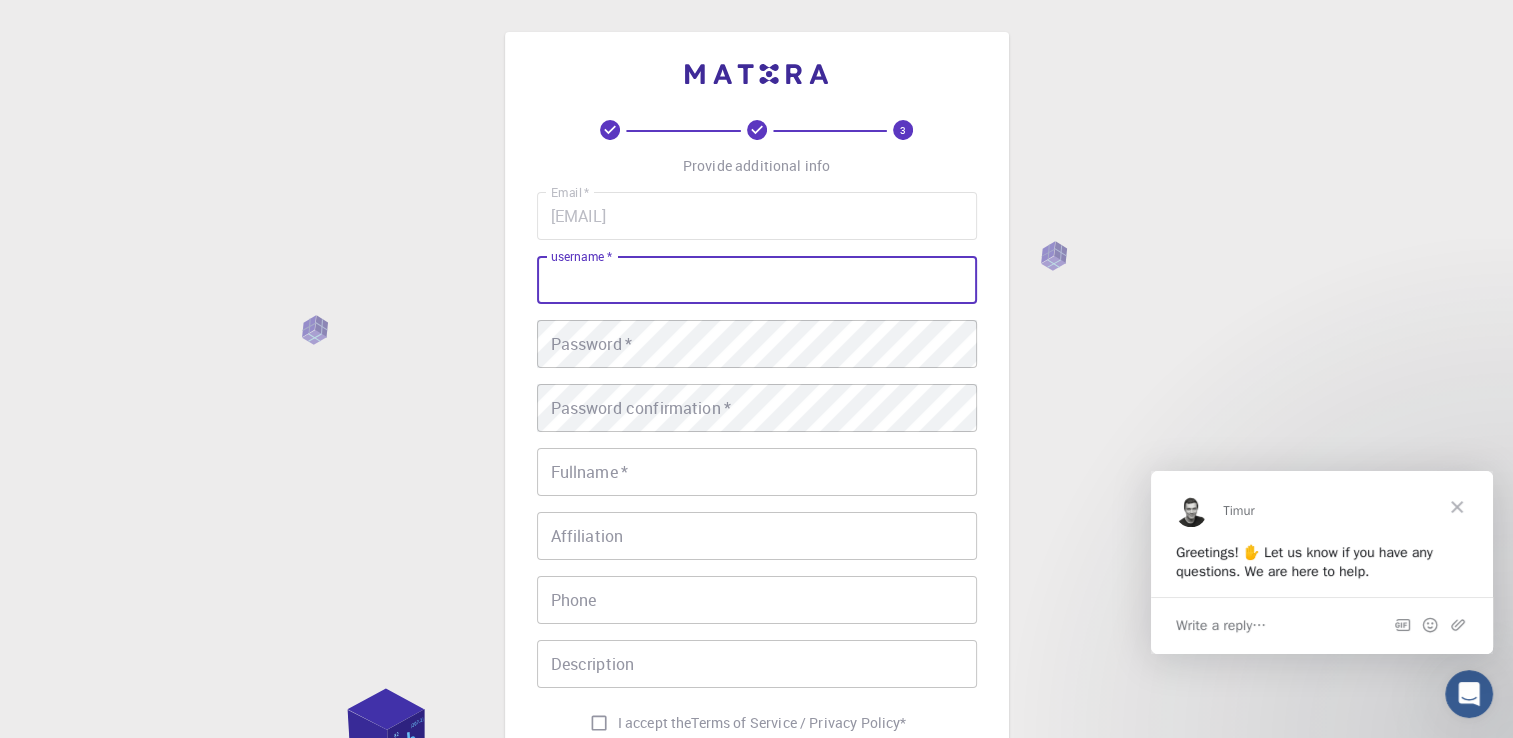 type on "[FIRST]" 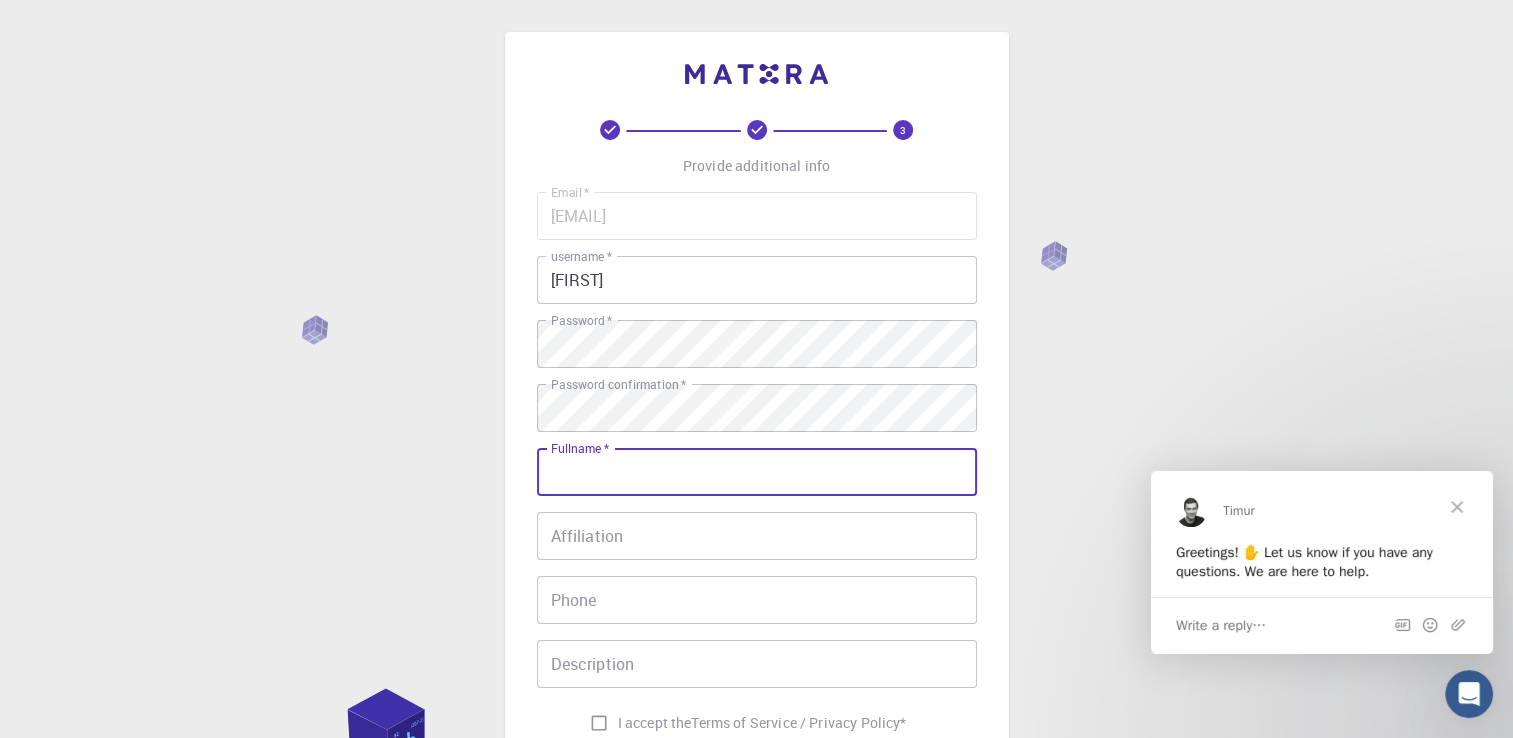 click on "Fullname   *" at bounding box center [757, 472] 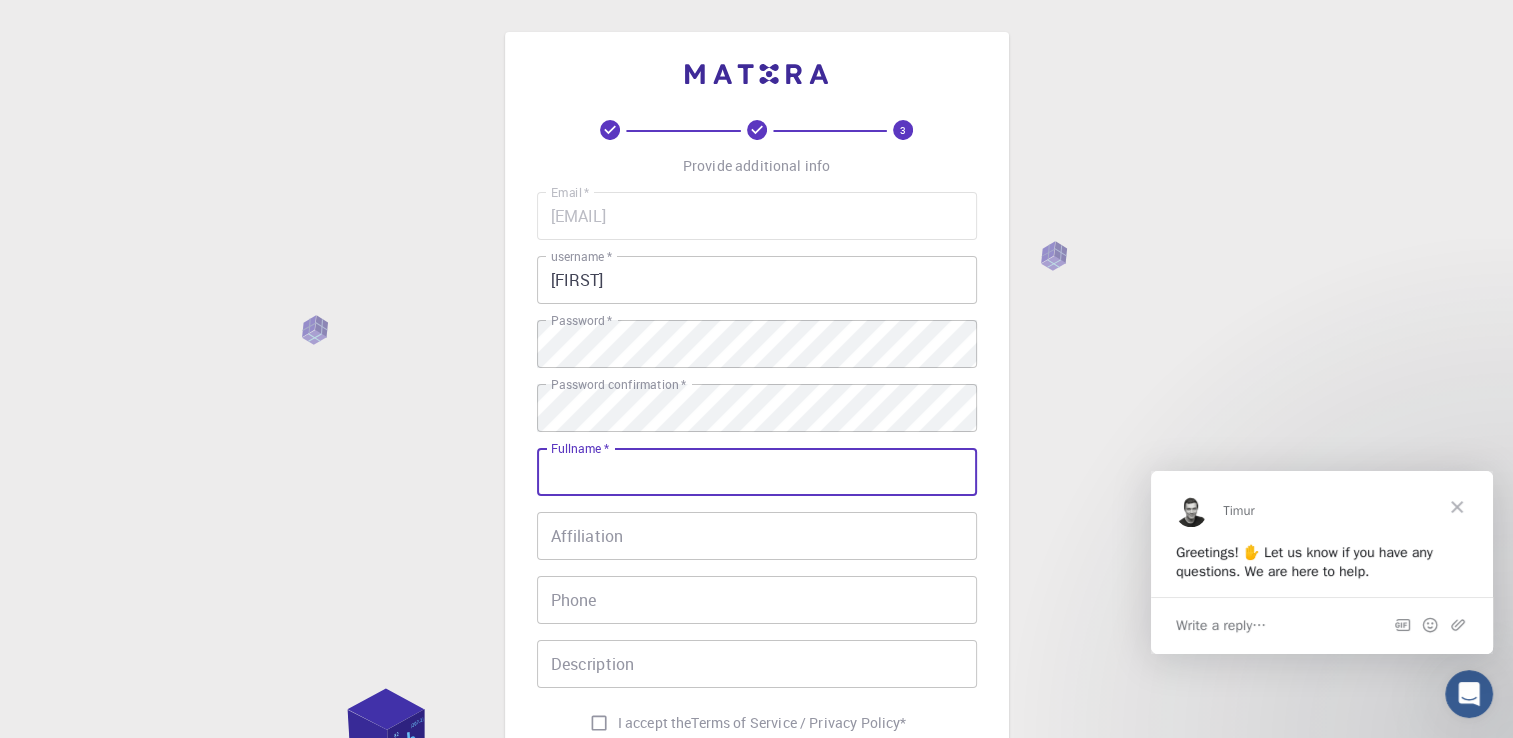 type on "[FIRST]" 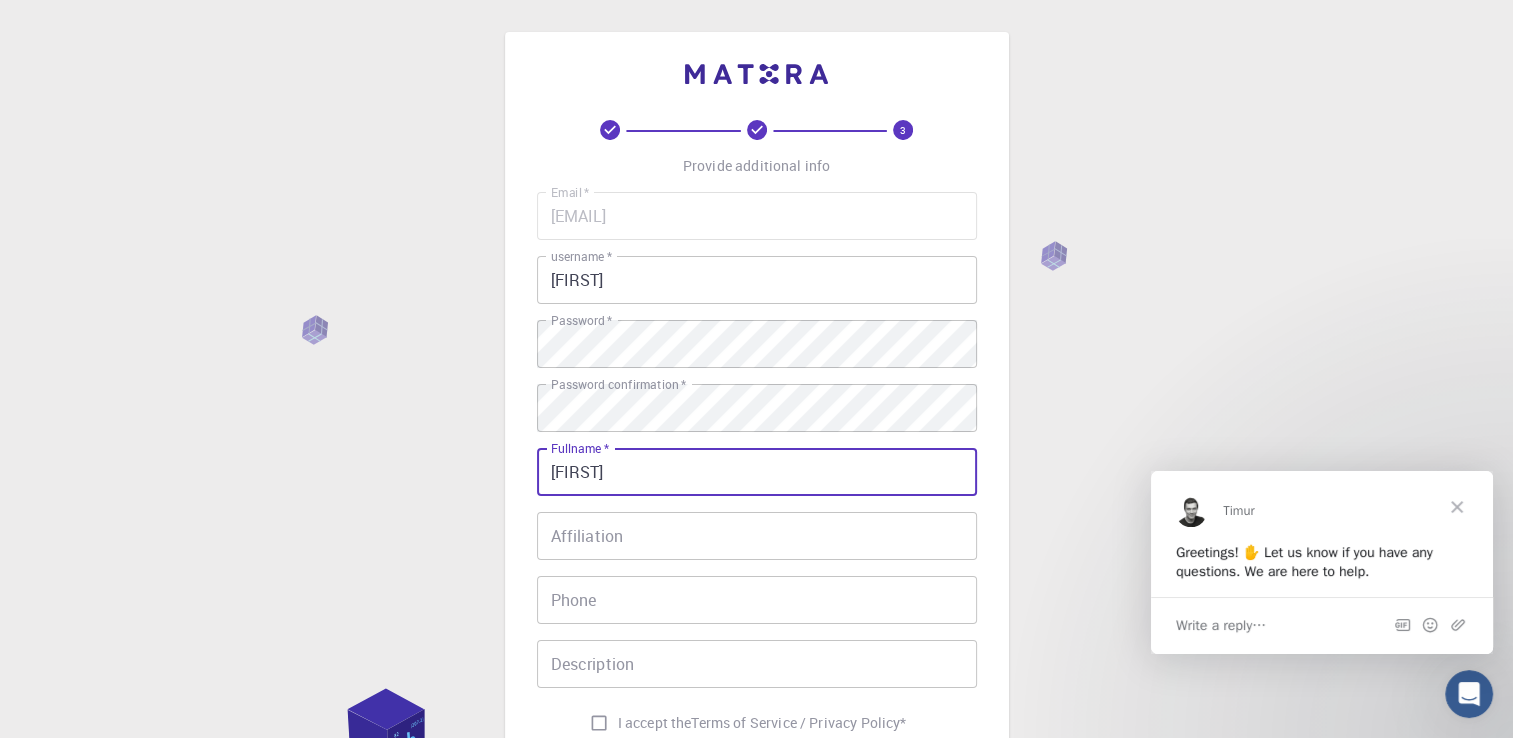 type on "[PHONE]" 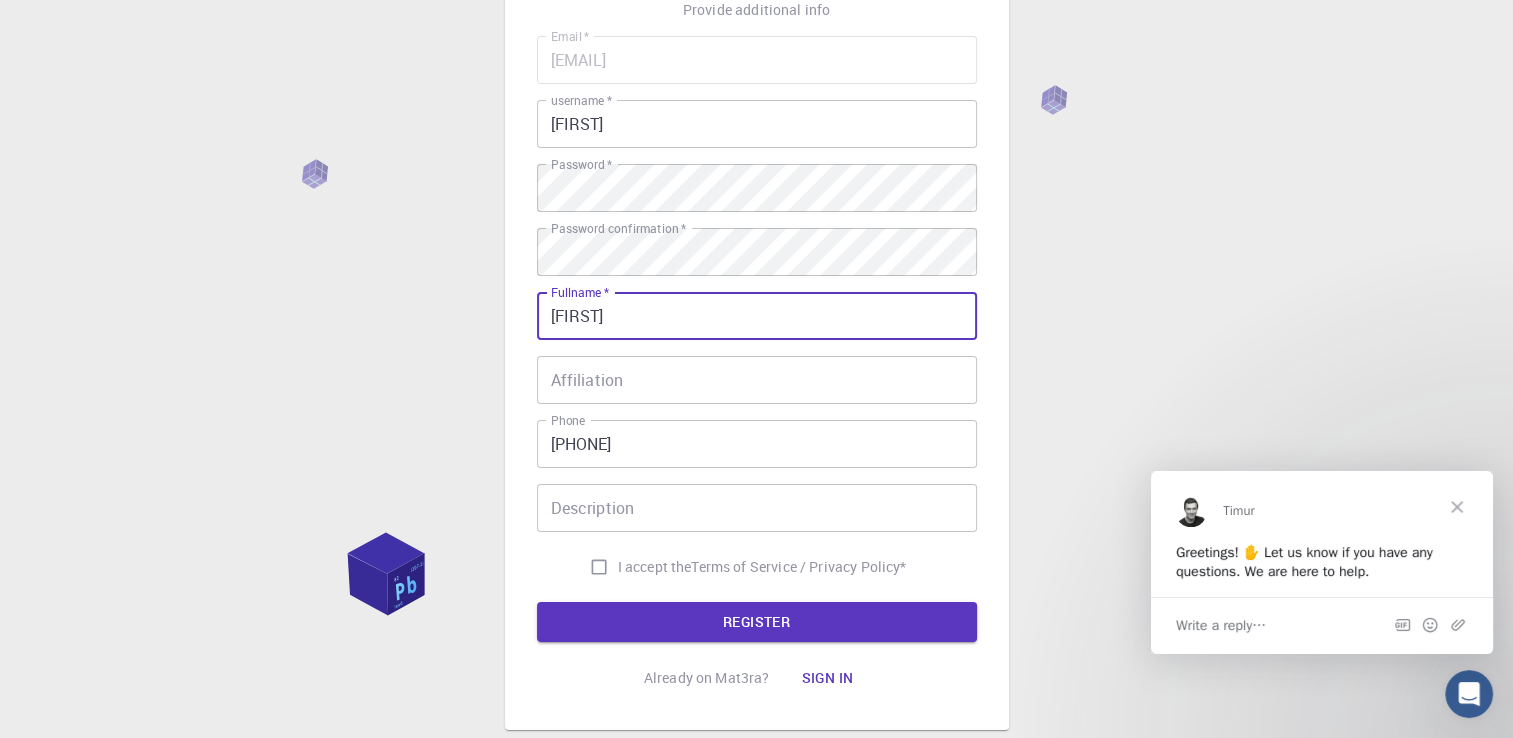 scroll, scrollTop: 158, scrollLeft: 0, axis: vertical 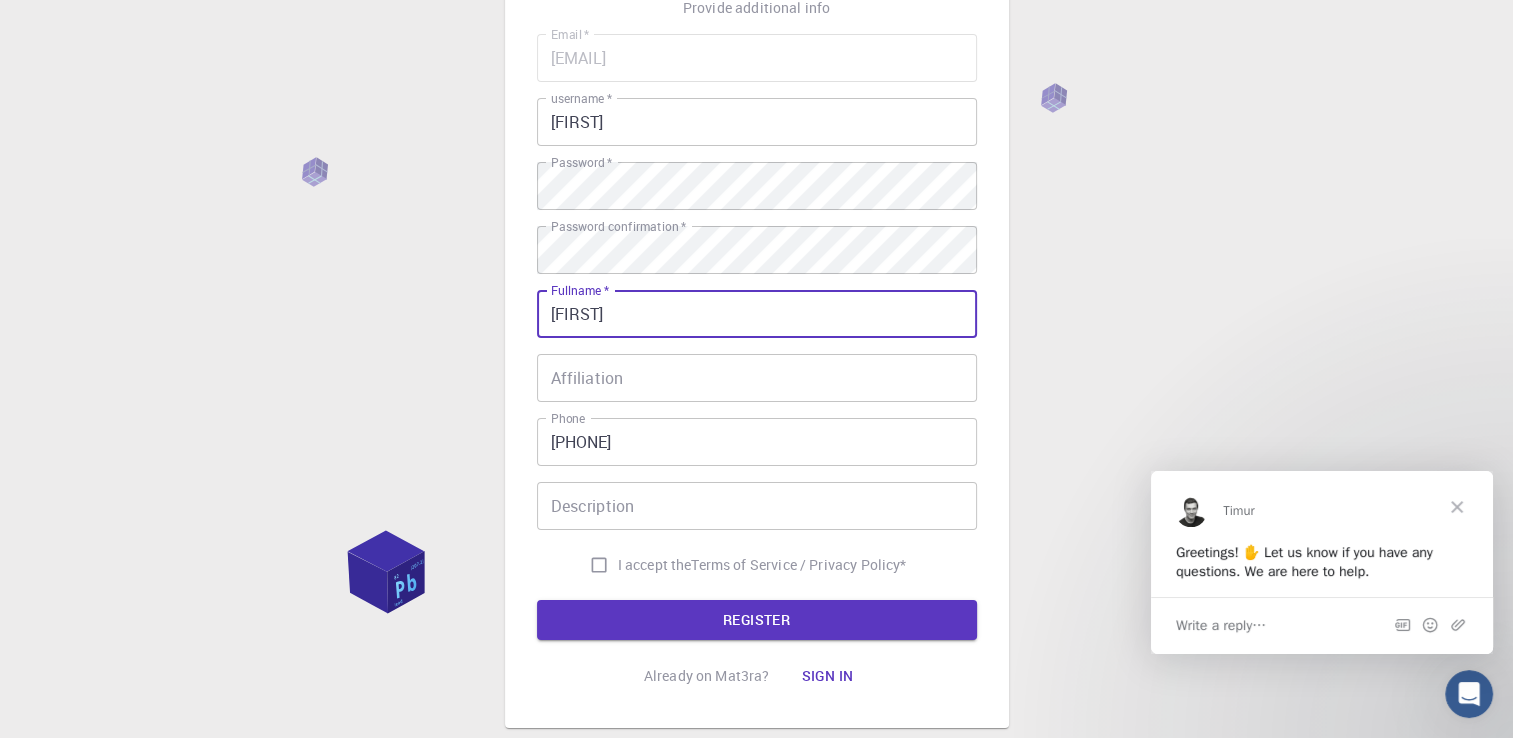 click on "I accept the  Terms of Service / Privacy Policy  *" at bounding box center [599, 565] 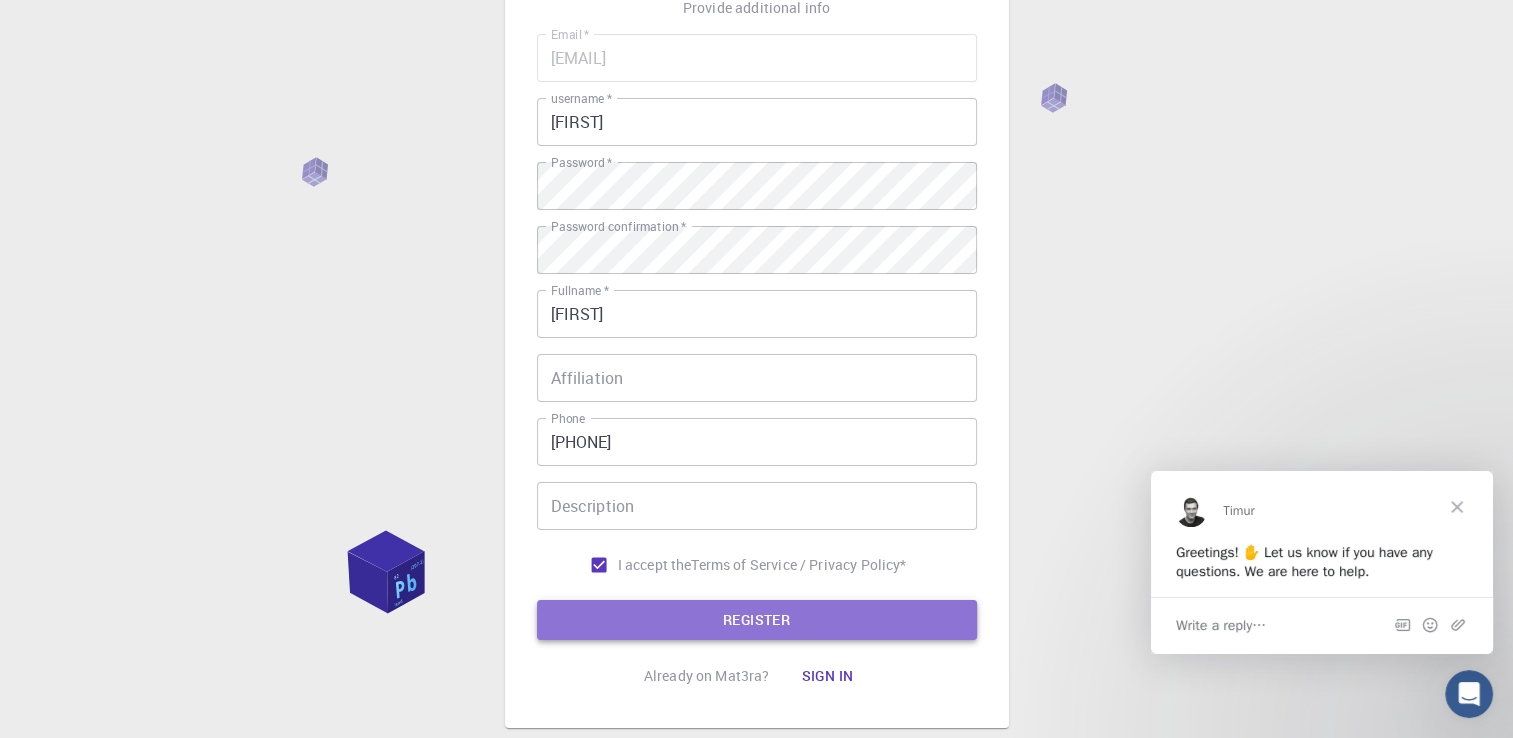 click on "REGISTER" at bounding box center (757, 620) 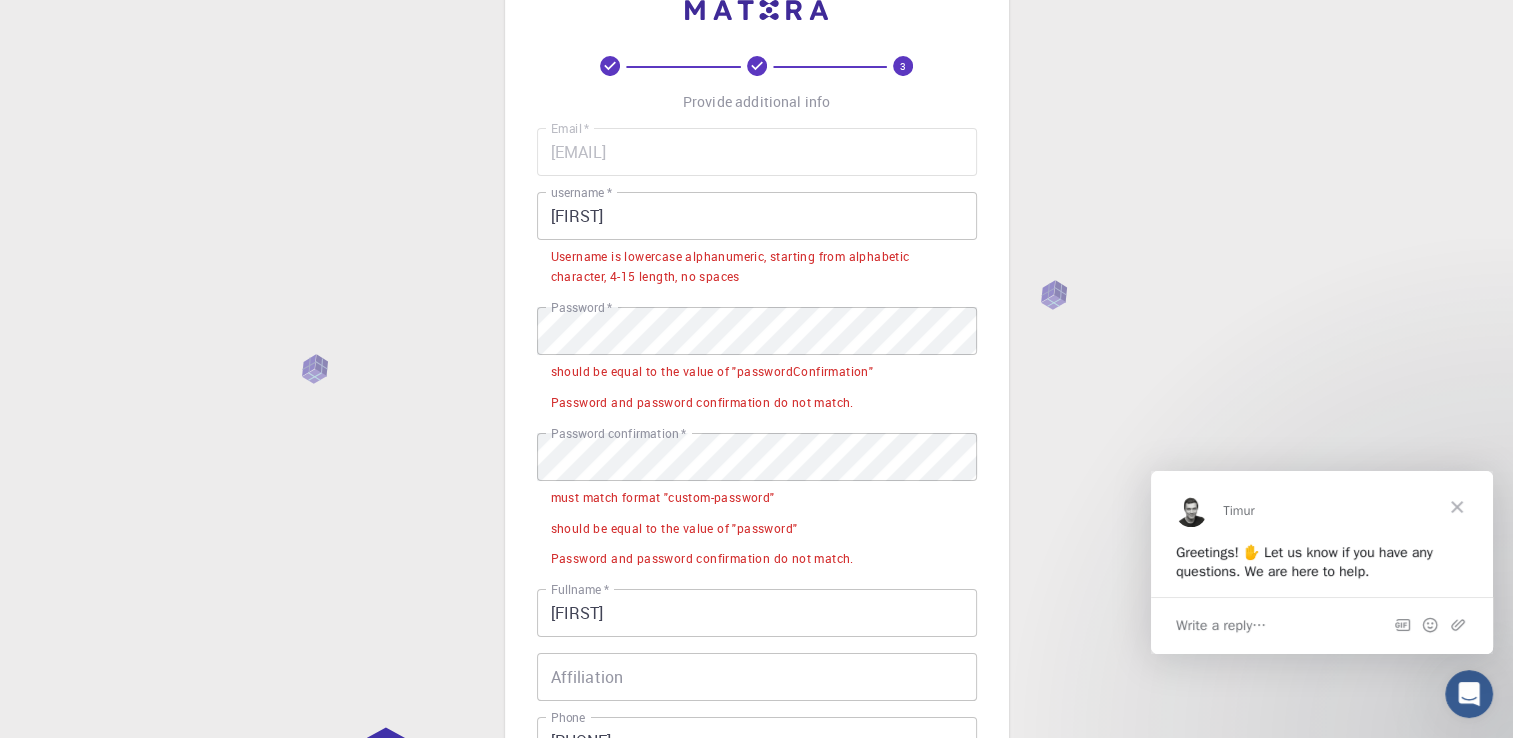 scroll, scrollTop: 63, scrollLeft: 0, axis: vertical 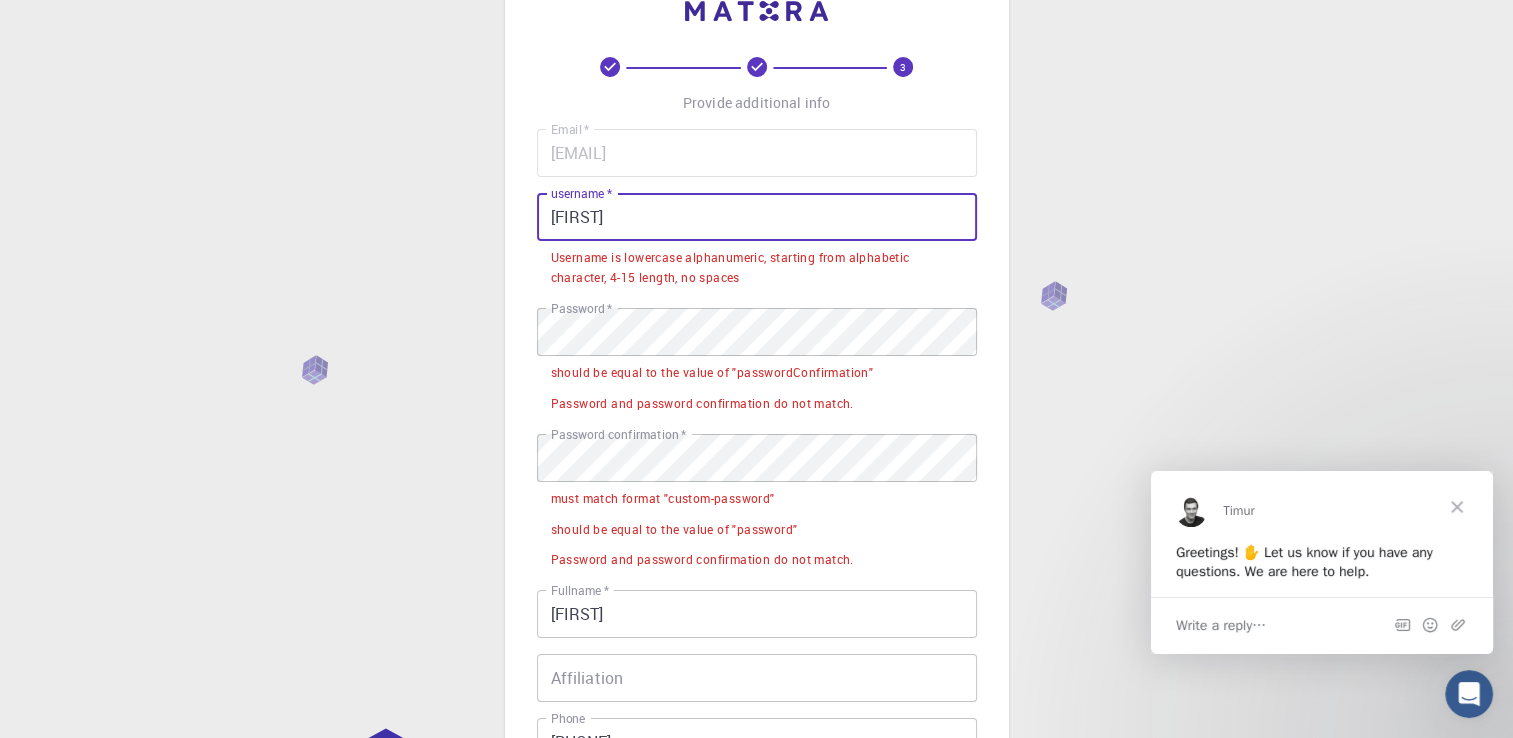 click on "[FIRST]" at bounding box center [757, 217] 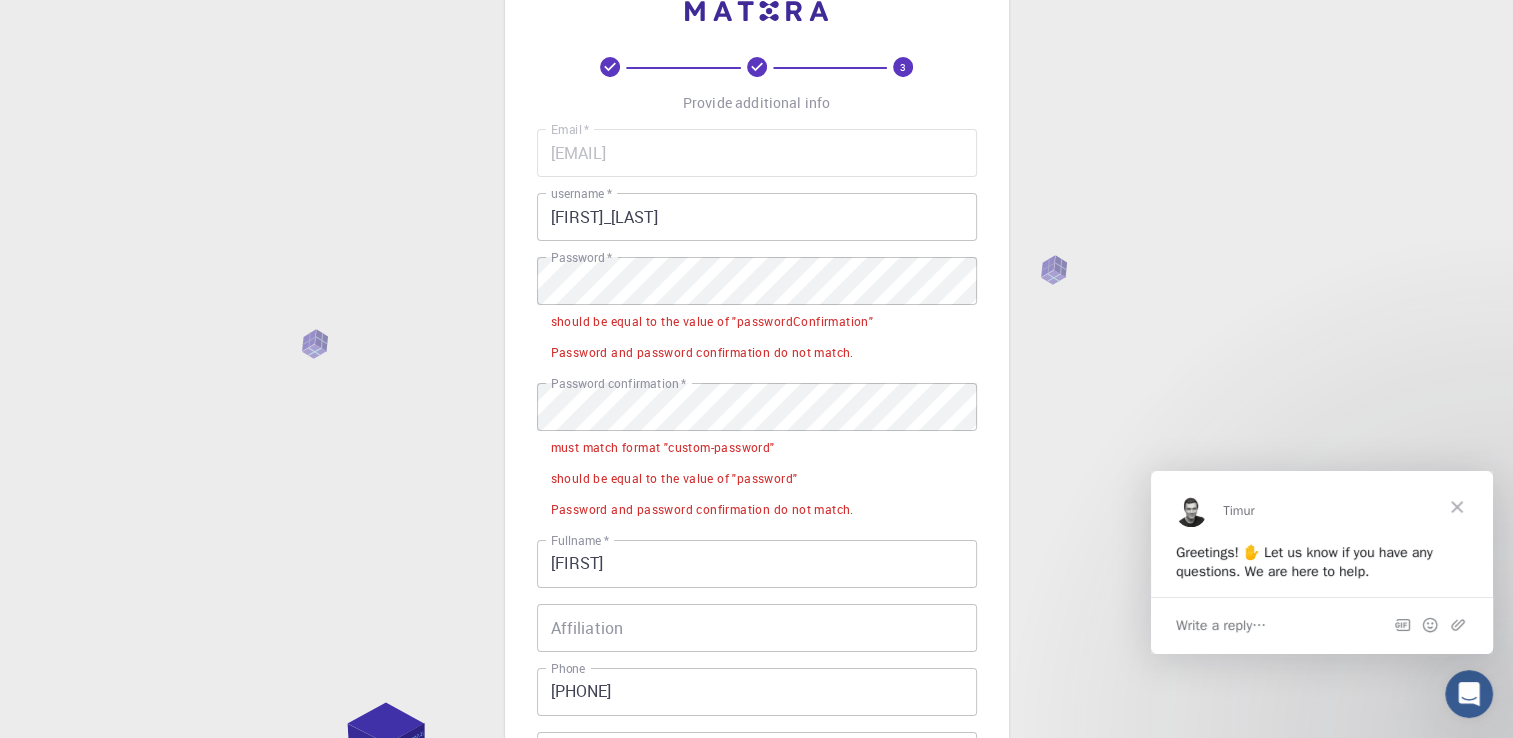 click on "3 Provide additional info Email   * [EMAIL] Email   * username   * [USERNAME] username   * Password   * Password   * should be equal to the value of "passwordConfirmation" Password and password confirmation do not match. Password confirmation   * Password confirmation   * must match format "custom-password" should be equal to the value of "password" Password and password confirmation do not match. Fullname   * [FIRST] Fullname   * Affiliation Affiliation Phone [PHONE] Phone Description Description I accept the  Terms of Service / Privacy Policy  * REGISTER Already on Mat3ra? Sign in ©  2025   Exabyte Inc.   All rights reserved. Platform version  2025.7.24 . Documentation Video Tutorials Terms of service Privacy statement" at bounding box center (756, 523) 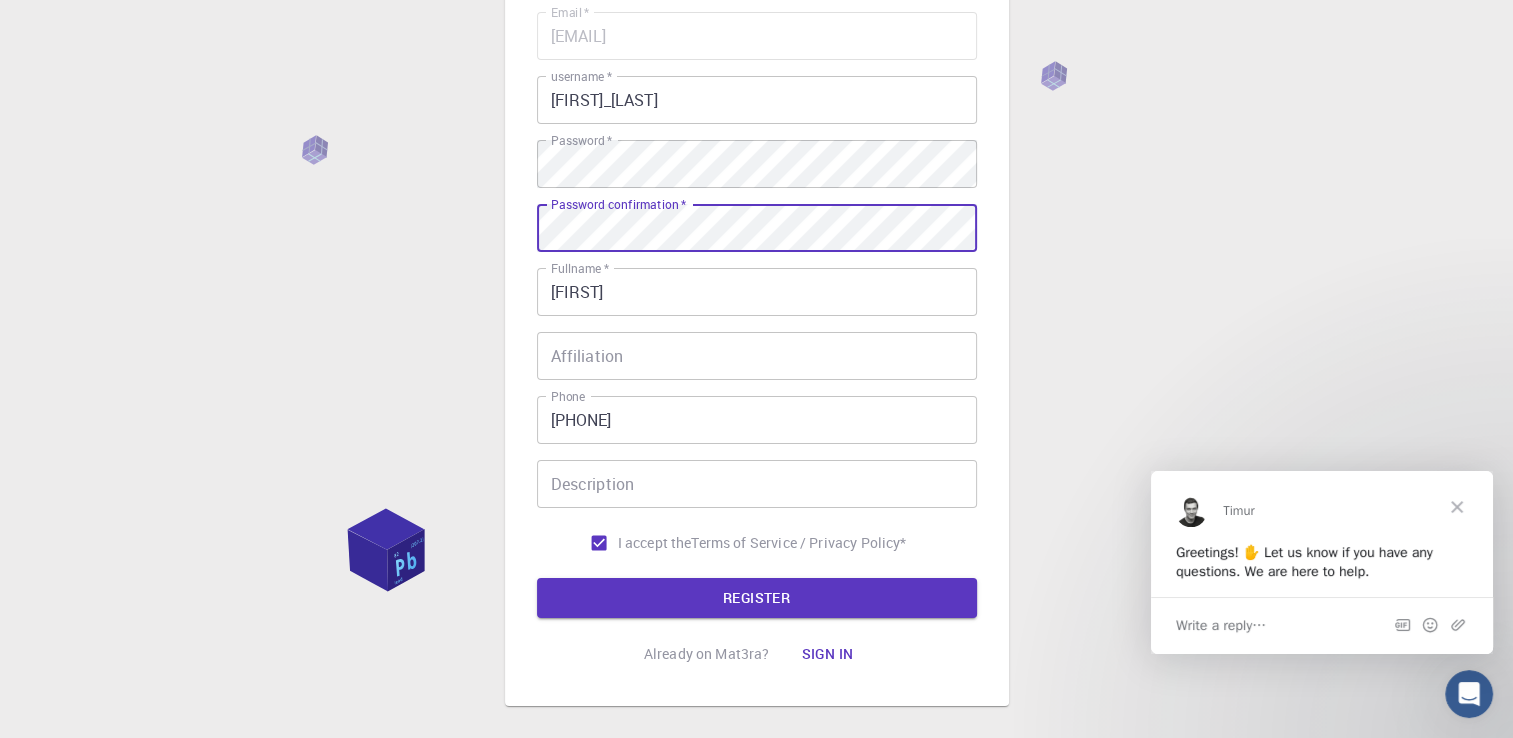 scroll, scrollTop: 183, scrollLeft: 0, axis: vertical 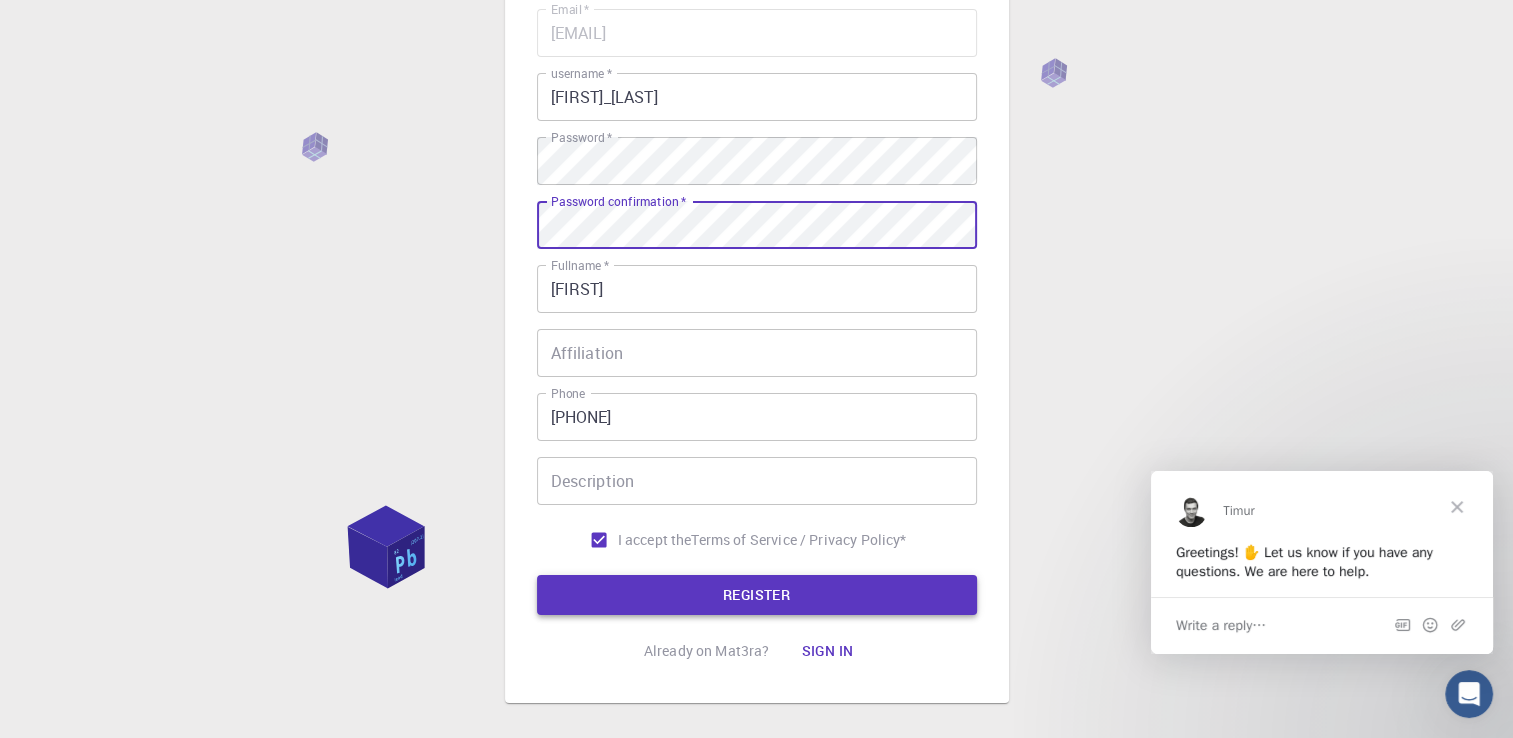 click on "REGISTER" at bounding box center (757, 595) 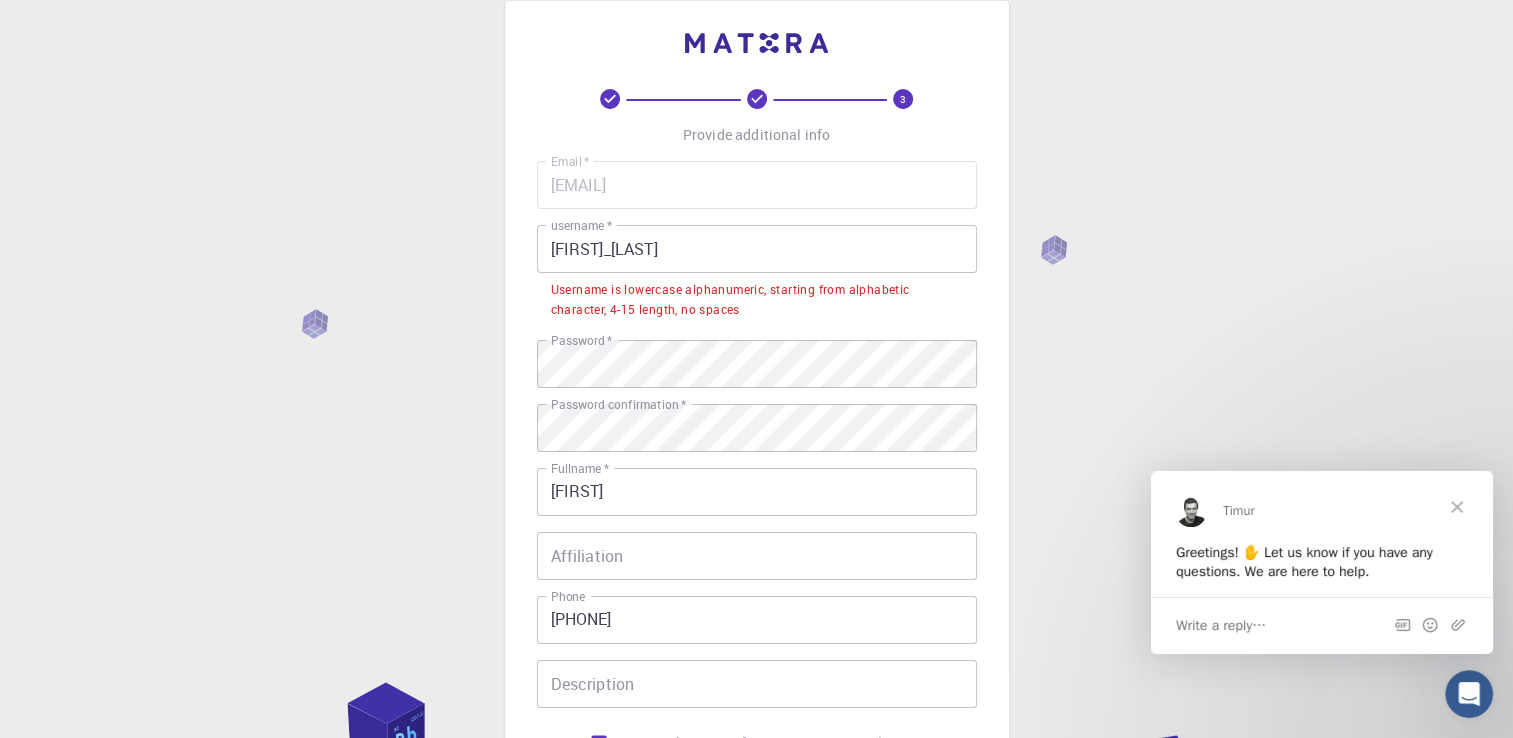 scroll, scrollTop: 30, scrollLeft: 0, axis: vertical 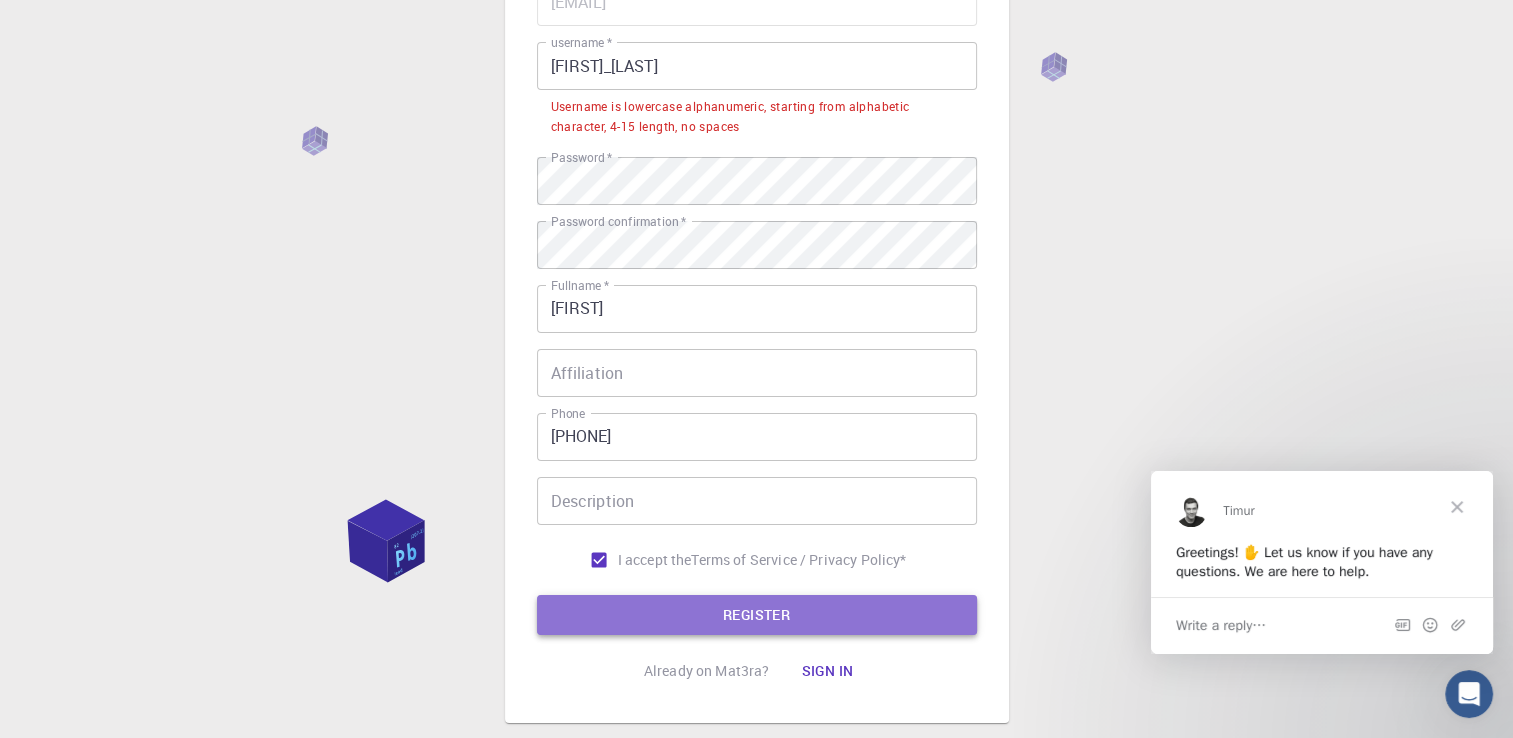 click on "REGISTER" at bounding box center (757, 615) 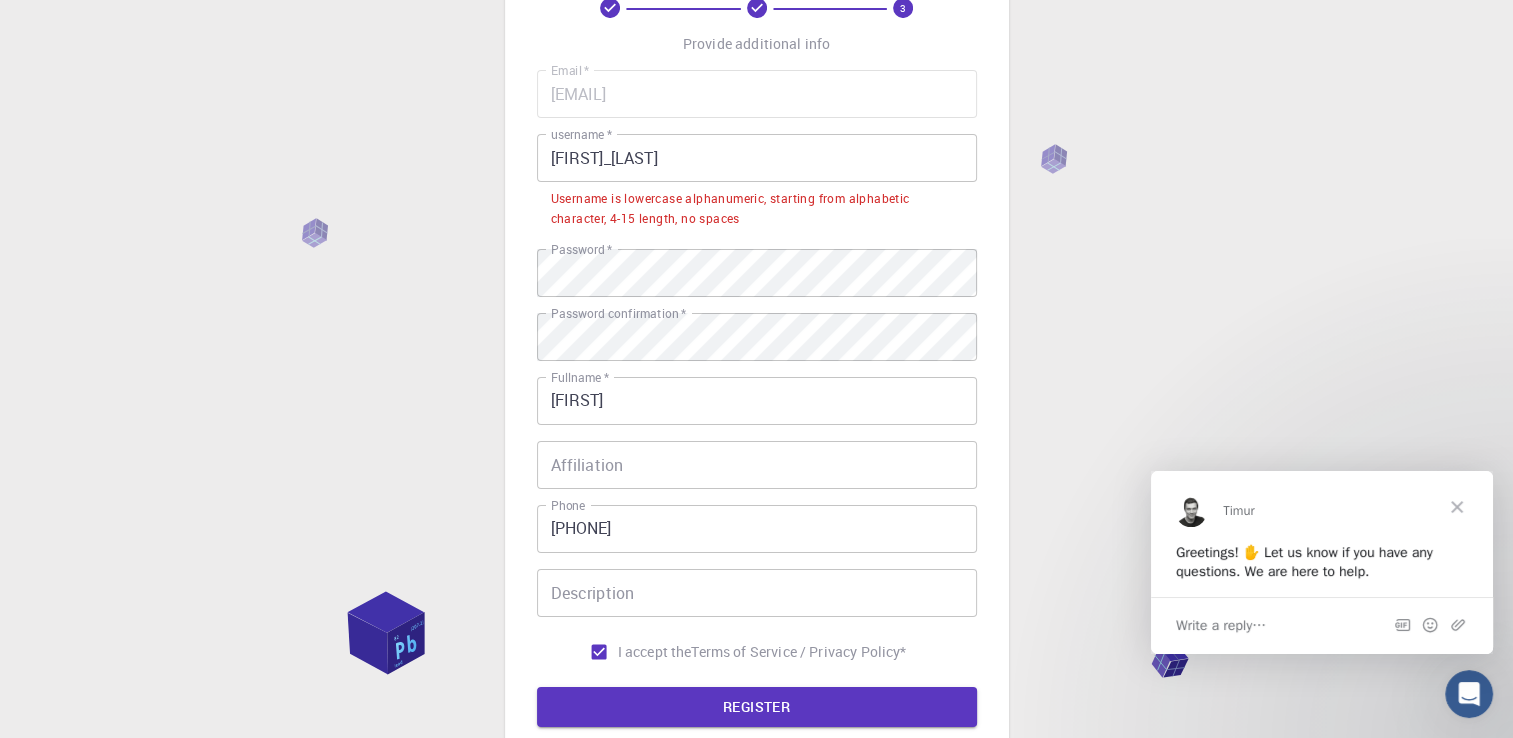 scroll, scrollTop: 120, scrollLeft: 0, axis: vertical 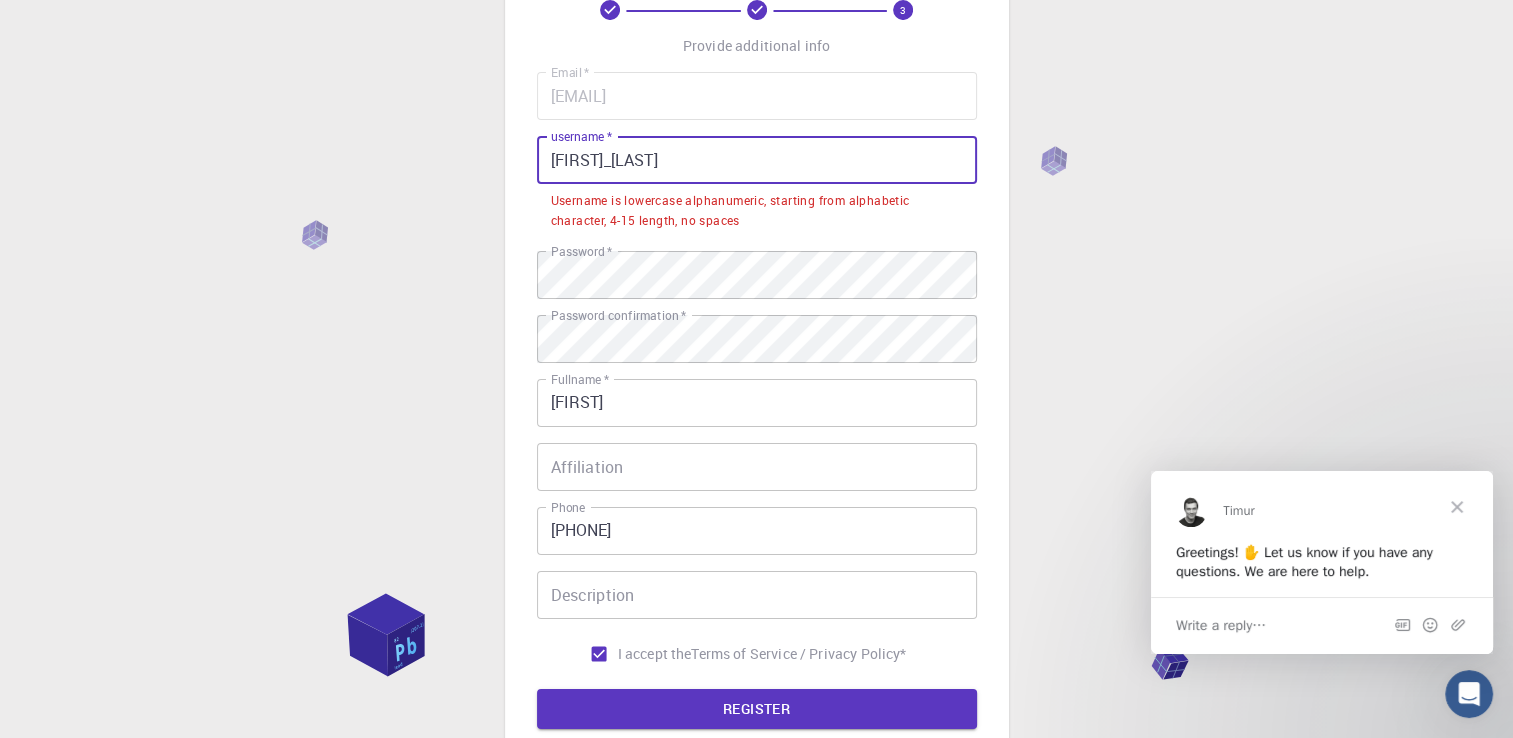 click on "[FIRST]_[LAST]" at bounding box center (757, 160) 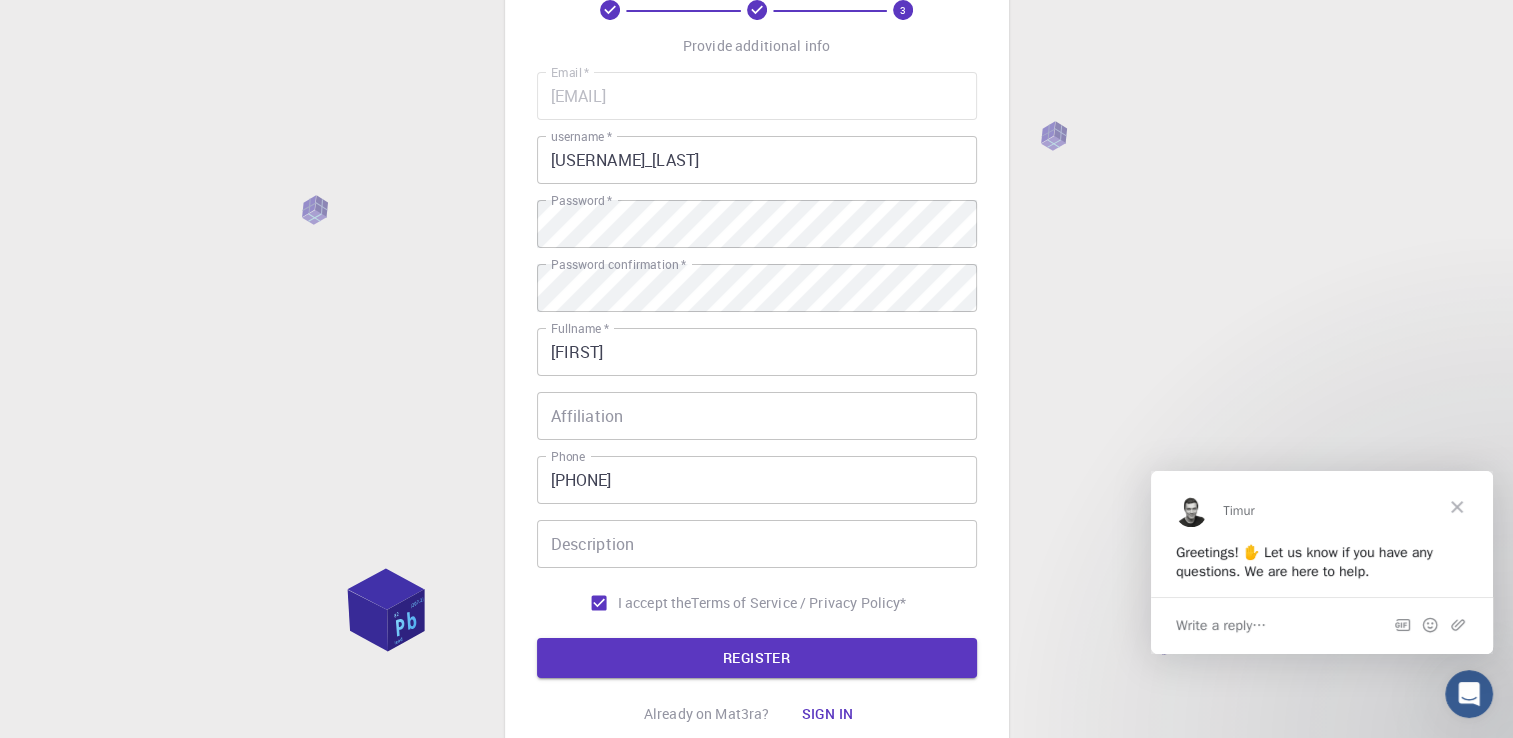 click on "3 Provide additional info Email   * [EMAIL] Email   * username   * [USERNAME] username   * Password   * Password   * Password confirmation   * Password confirmation   * Fullname   * [FIRST] Fullname   * Affiliation Affiliation Phone [PHONE] Phone Description Description I accept the  Terms of Service / Privacy Policy  * REGISTER Already on Mat3ra? Sign in ©  2025   Exabyte Inc.   All rights reserved. Platform version  2025.7.24 . Documentation Video Tutorials Terms of service Privacy statement" at bounding box center [756, 389] 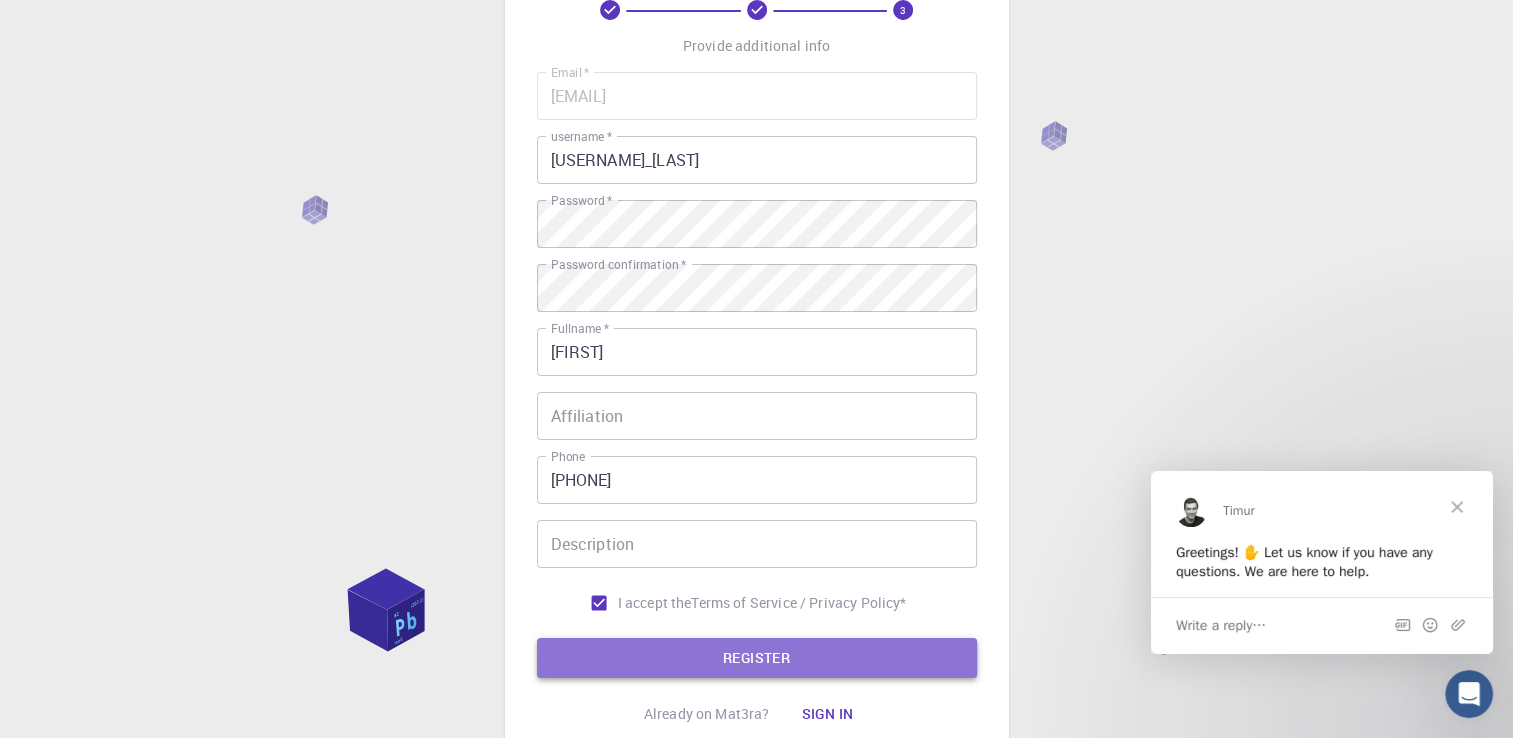 click on "REGISTER" at bounding box center [757, 658] 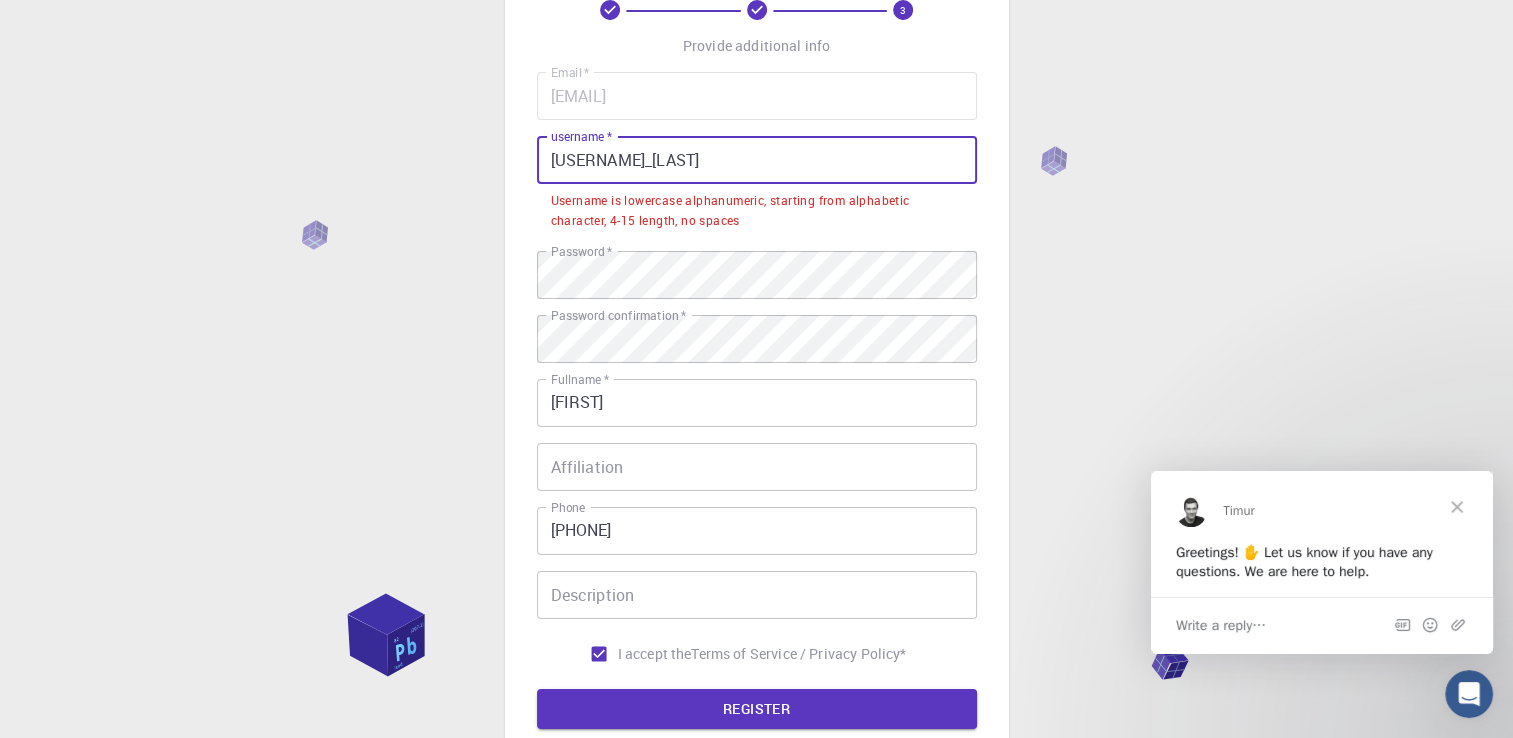 click on "[USERNAME]_[LAST]" at bounding box center [757, 160] 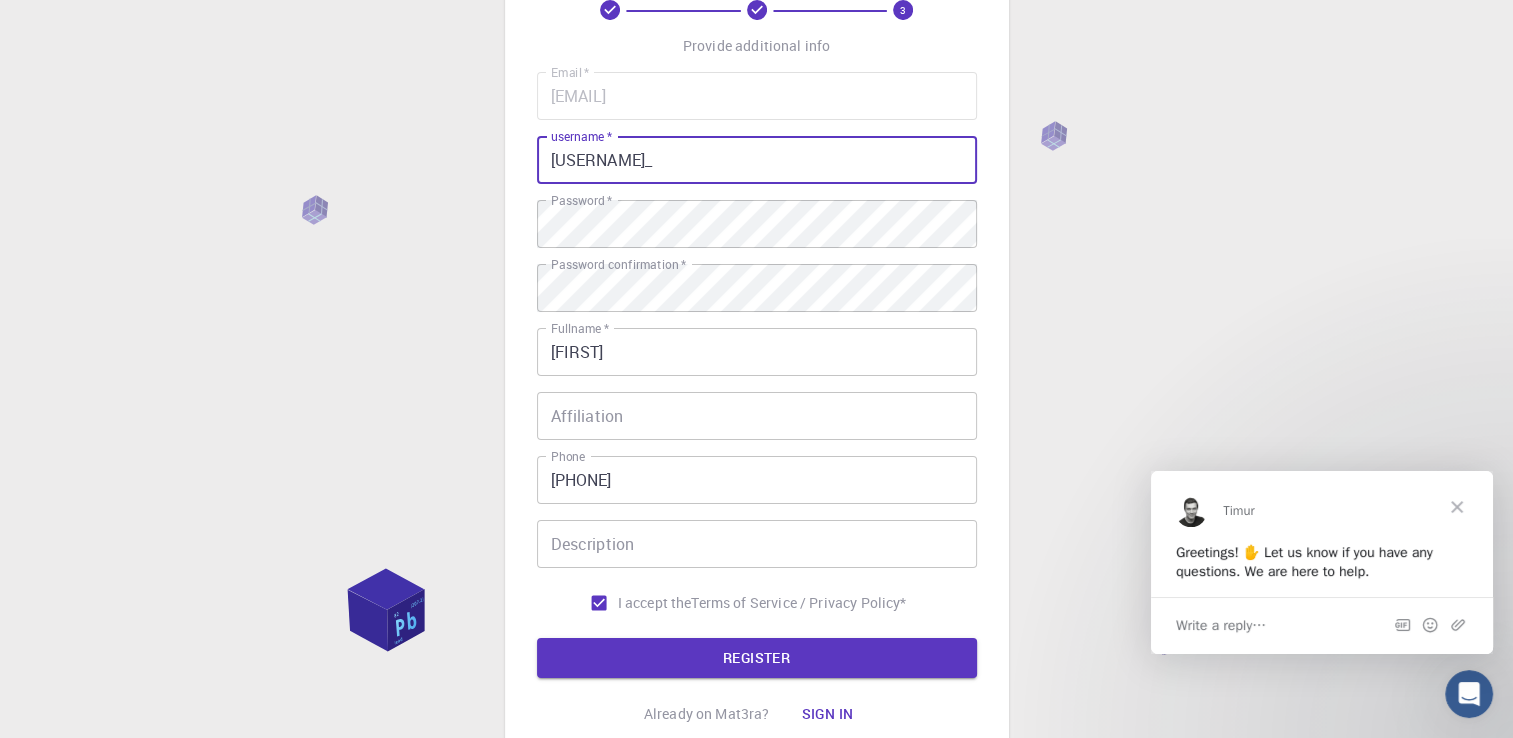 scroll, scrollTop: 224, scrollLeft: 0, axis: vertical 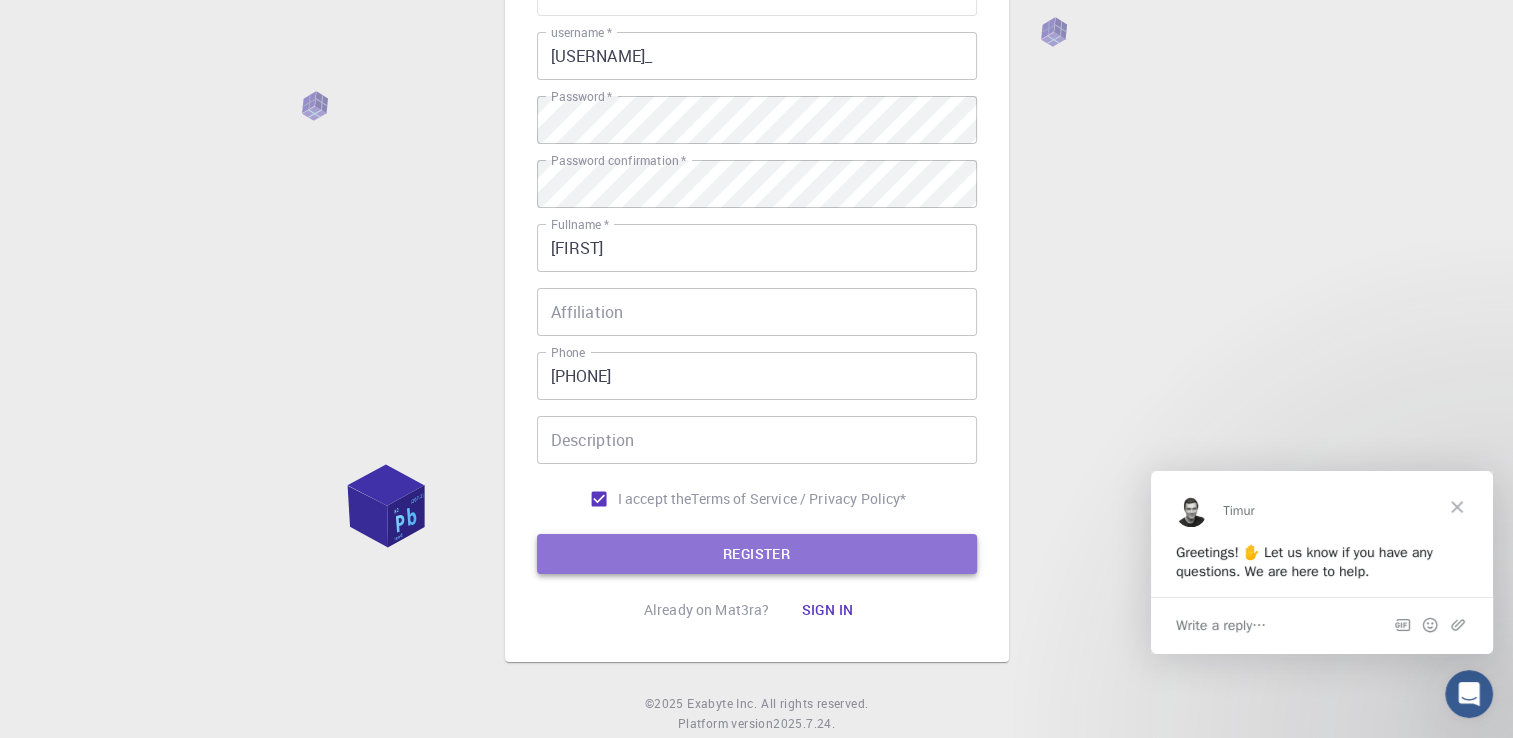 click on "REGISTER" at bounding box center (757, 554) 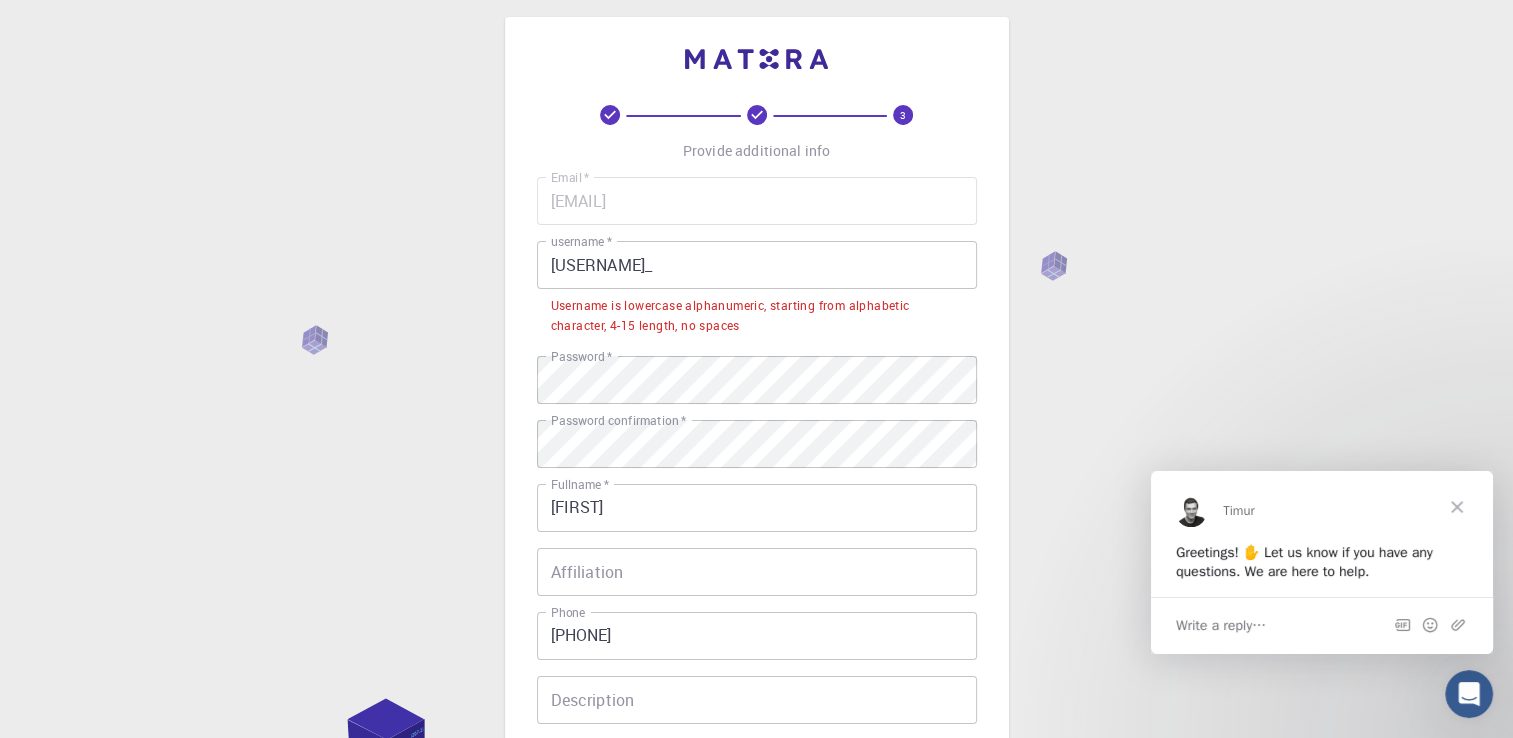 scroll, scrollTop: 16, scrollLeft: 0, axis: vertical 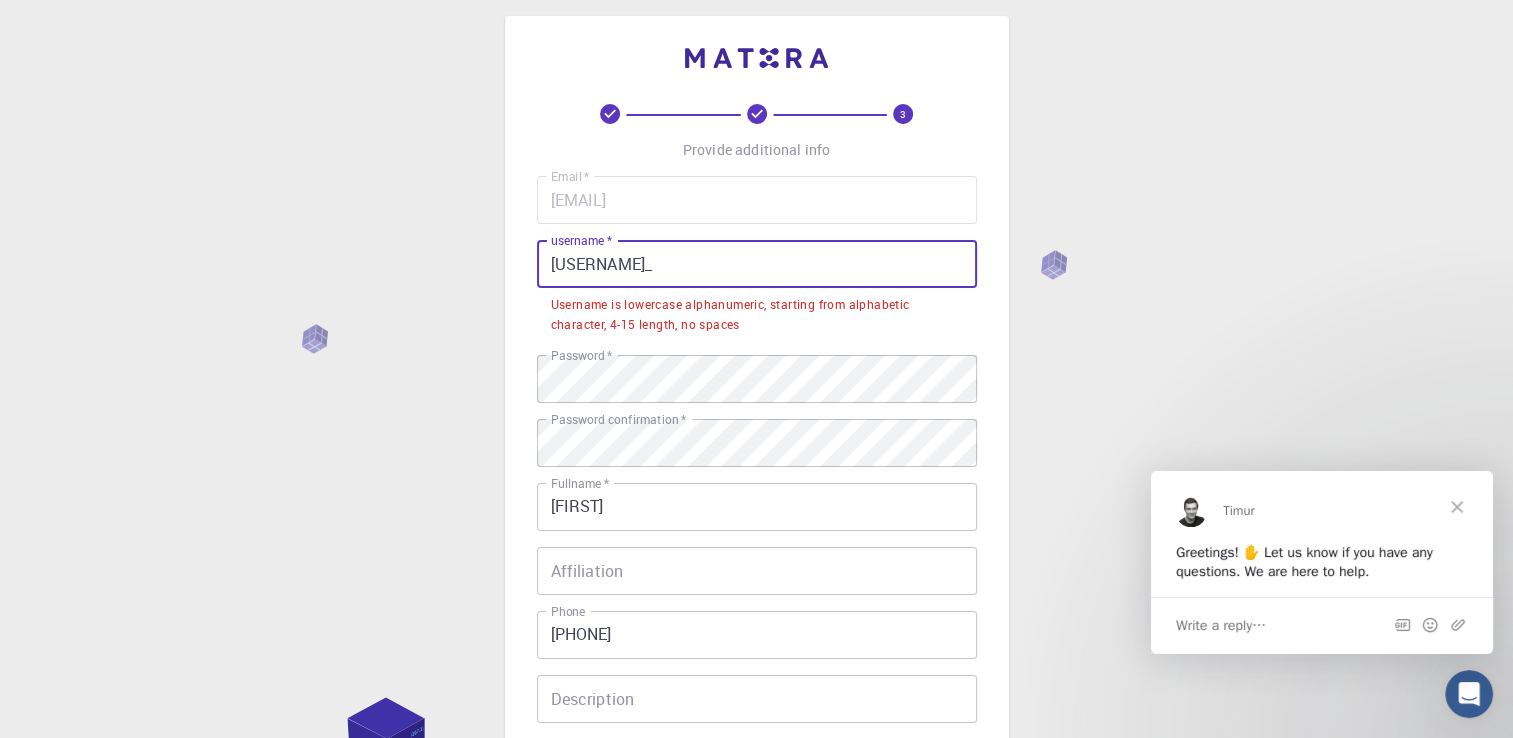 click on "[USERNAME]_" at bounding box center (757, 264) 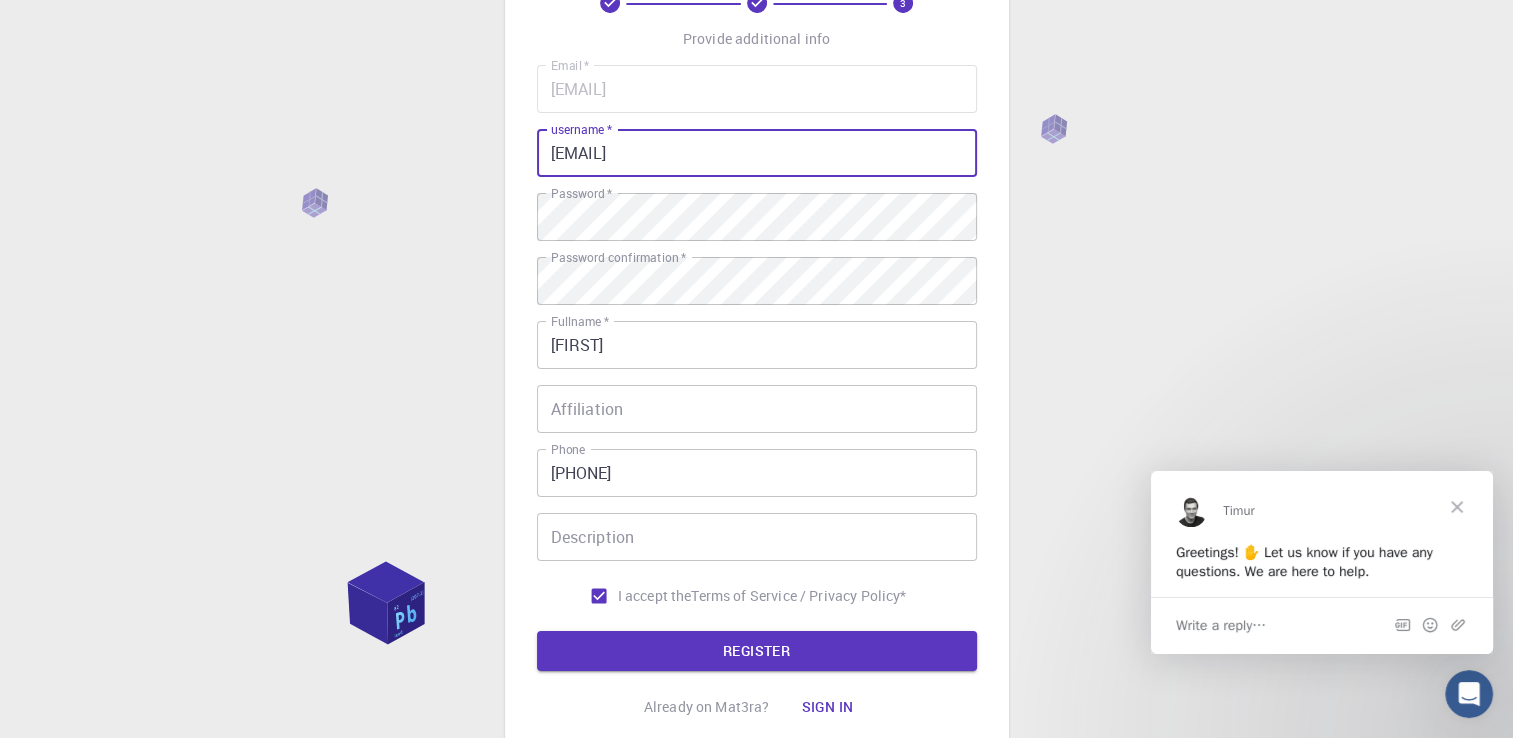 scroll, scrollTop: 131, scrollLeft: 0, axis: vertical 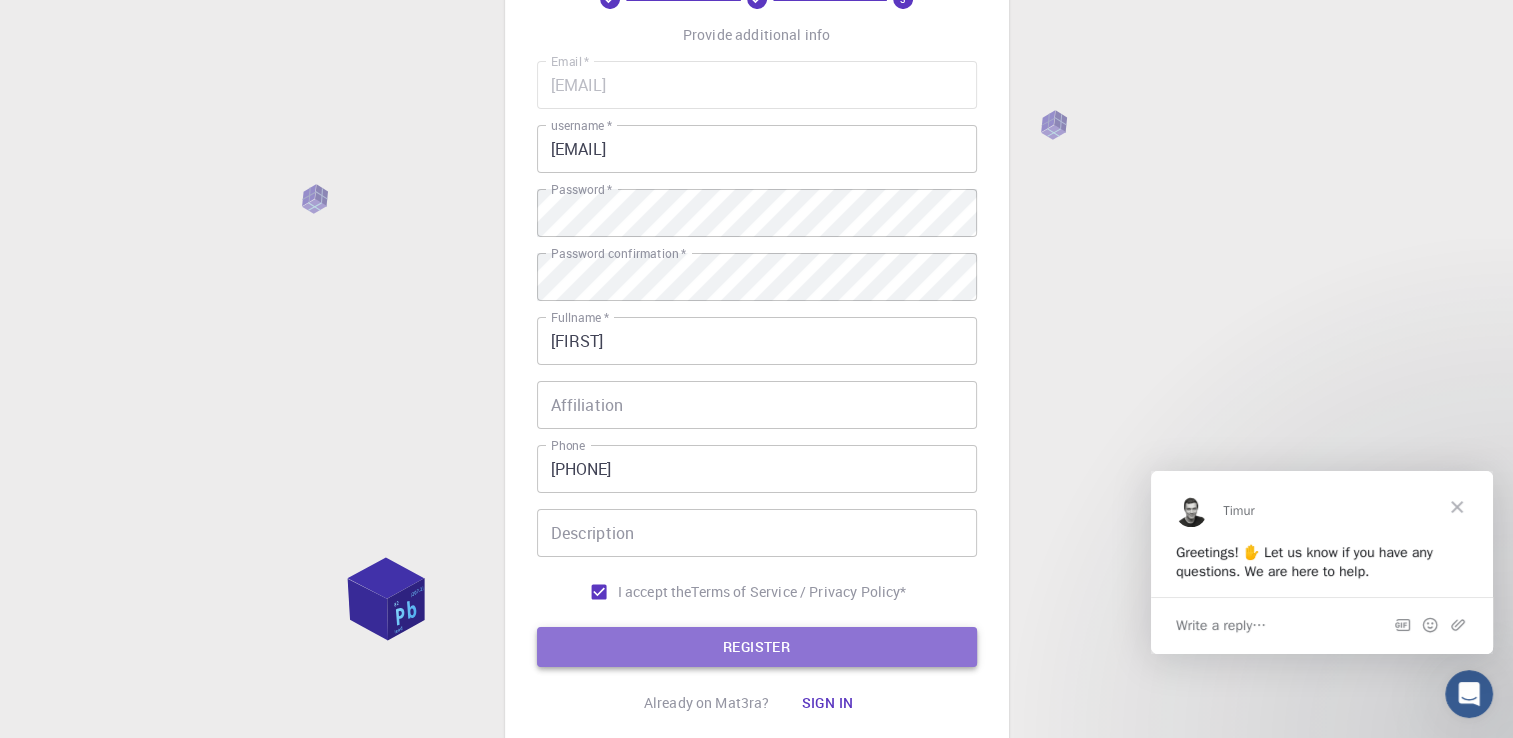 click on "REGISTER" at bounding box center (757, 647) 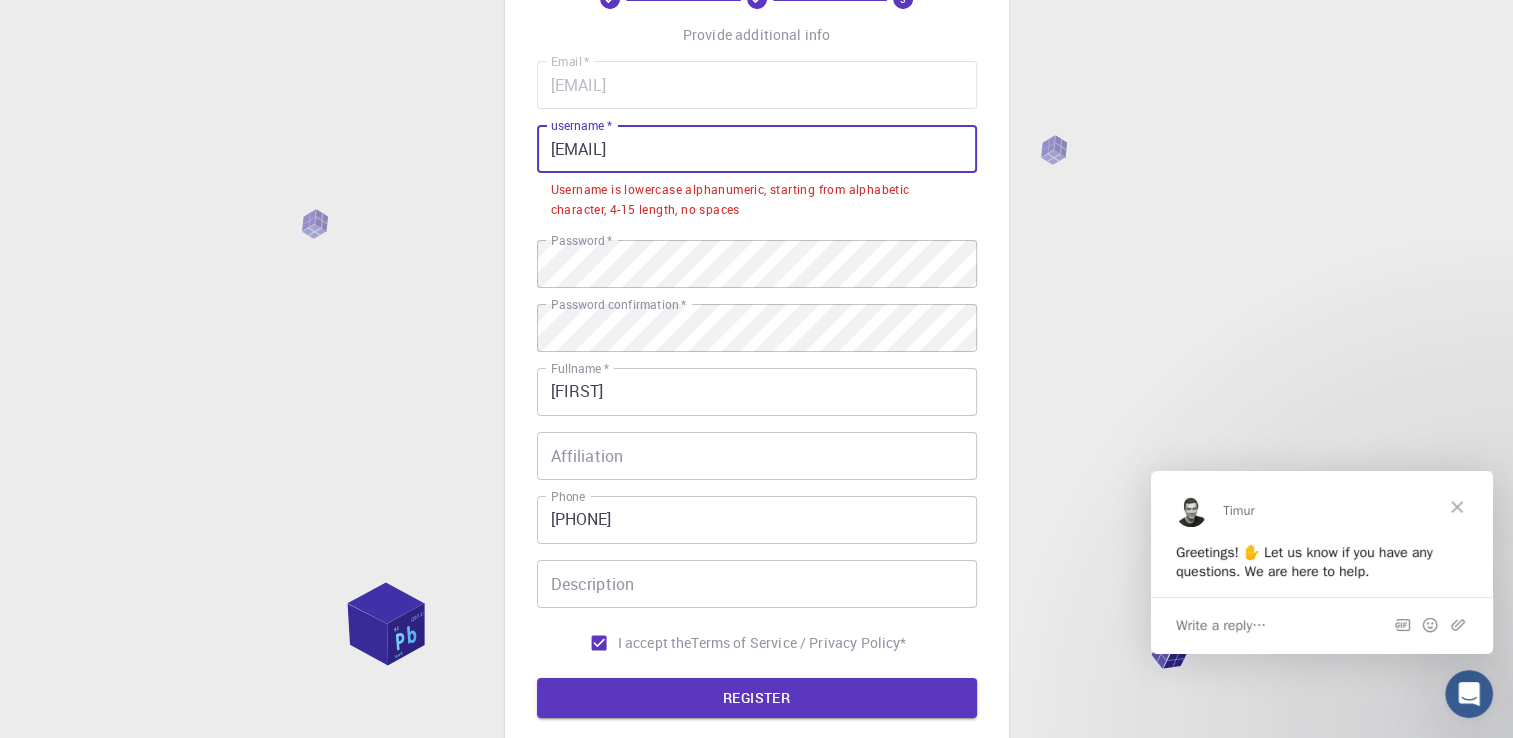 click on "[EMAIL]" at bounding box center [757, 149] 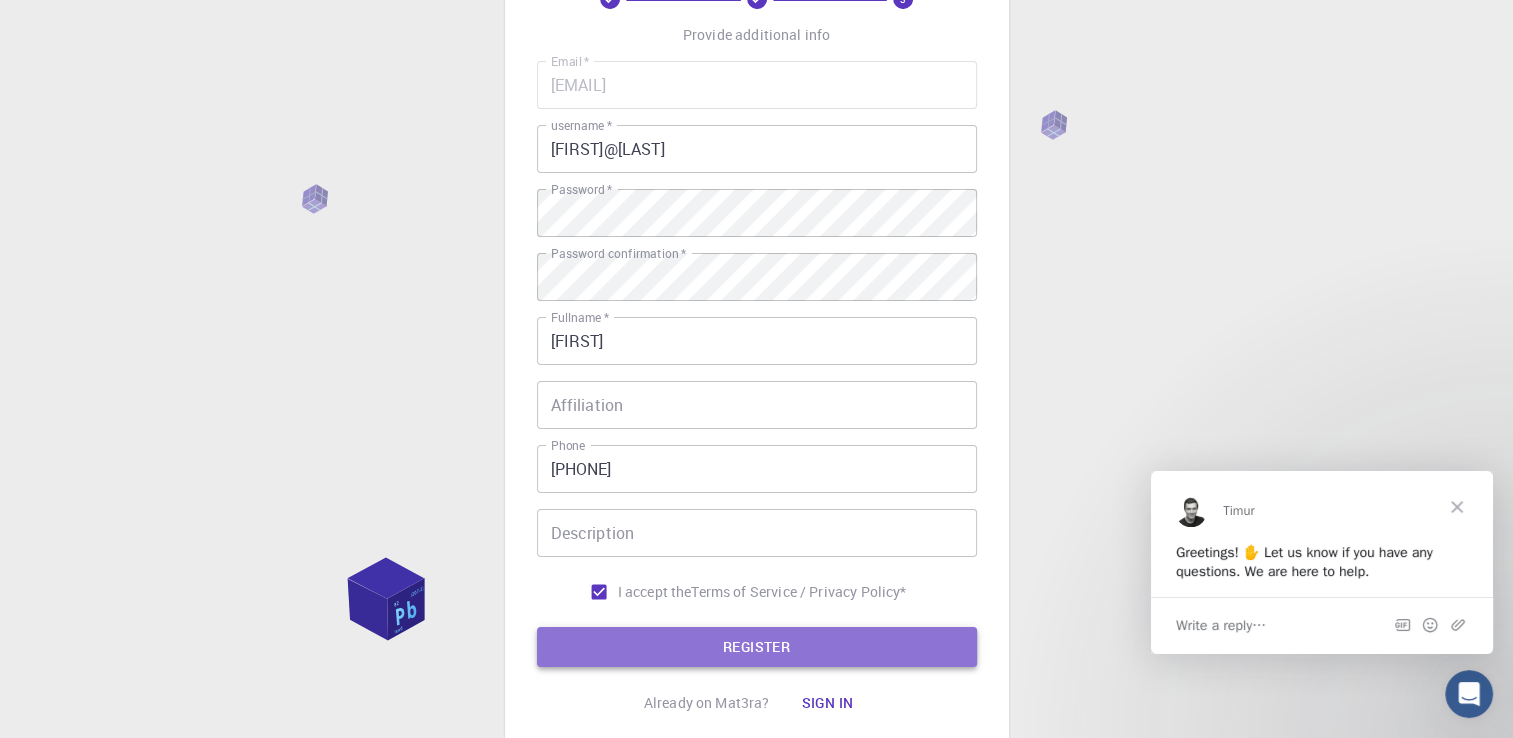 click on "REGISTER" at bounding box center (757, 647) 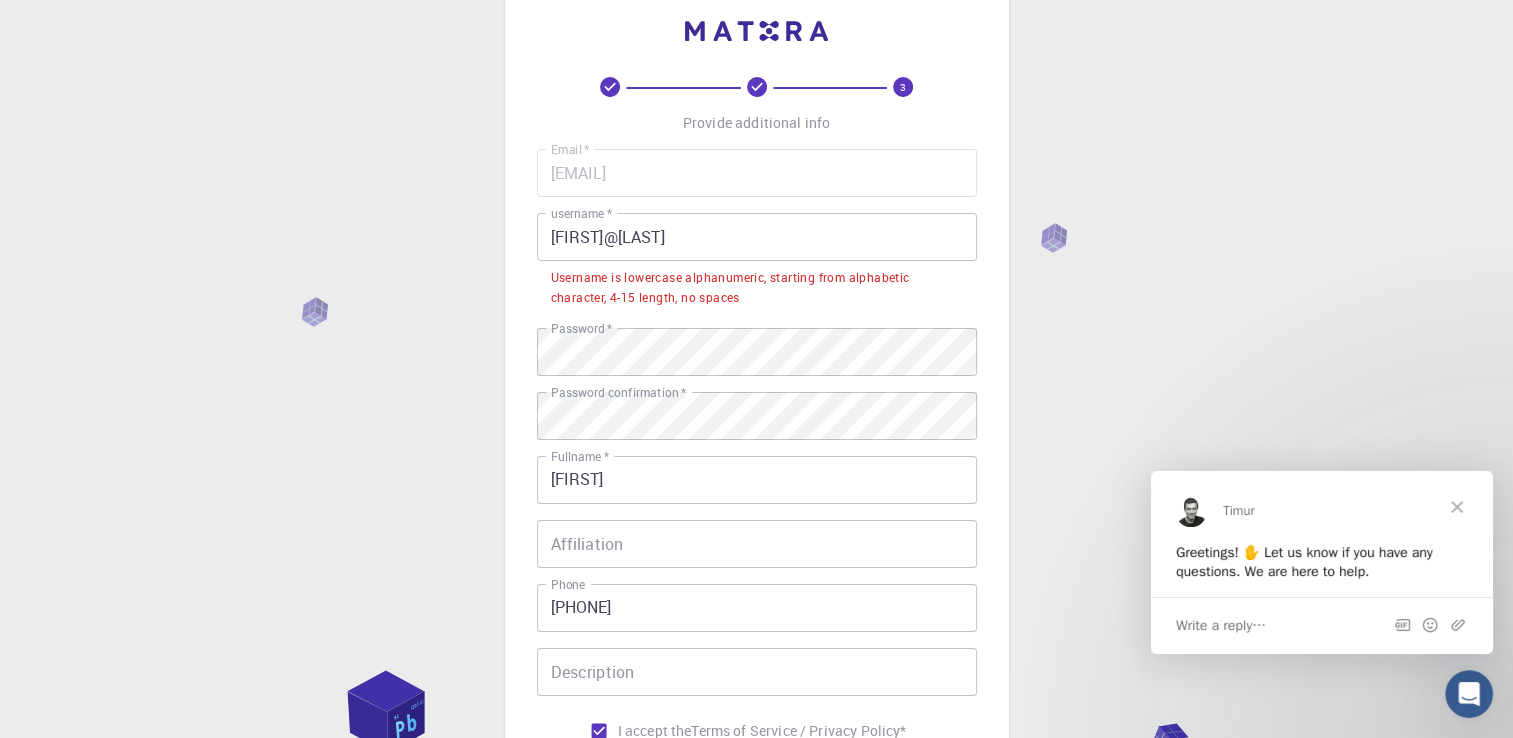 scroll, scrollTop: 39, scrollLeft: 0, axis: vertical 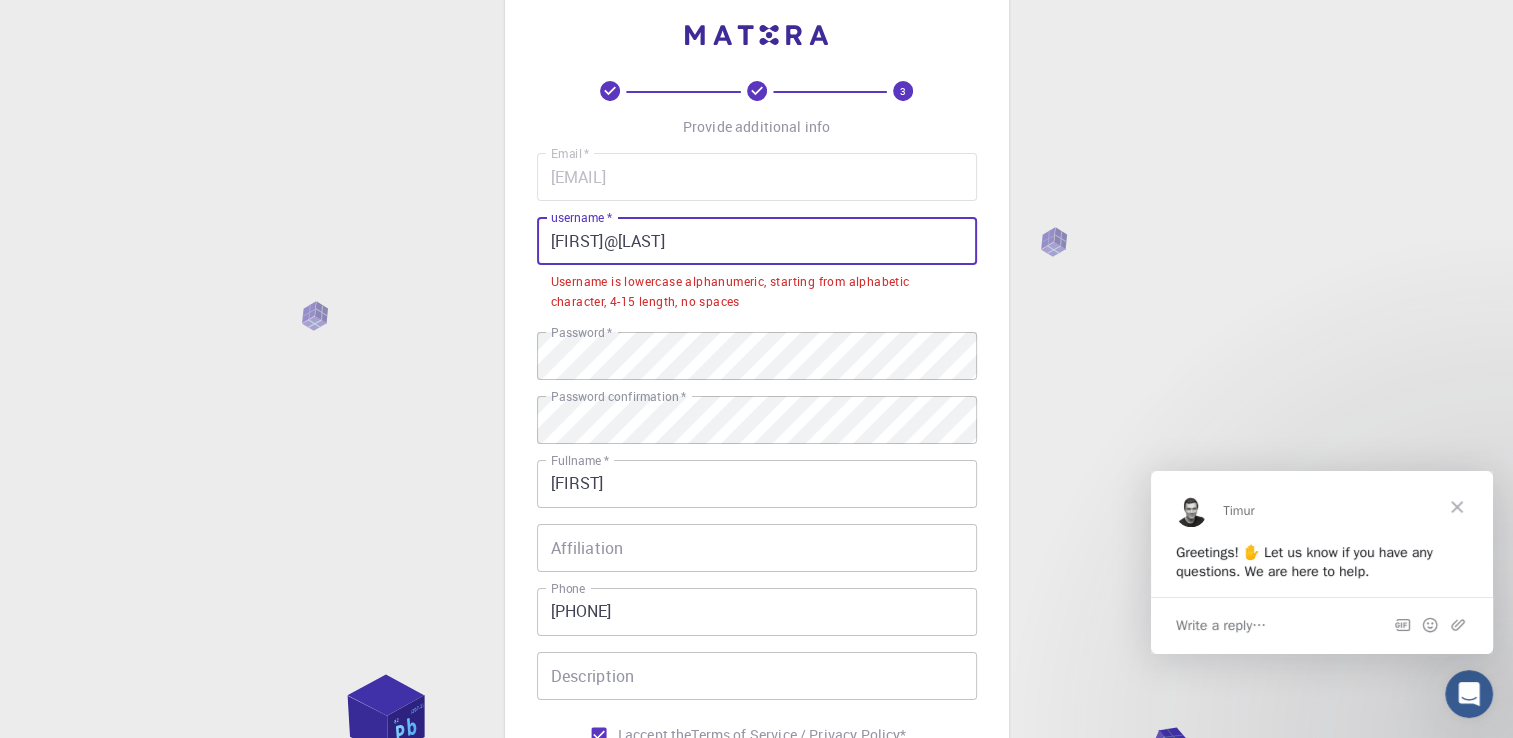 click on "[FIRST]@[LAST]" at bounding box center [757, 241] 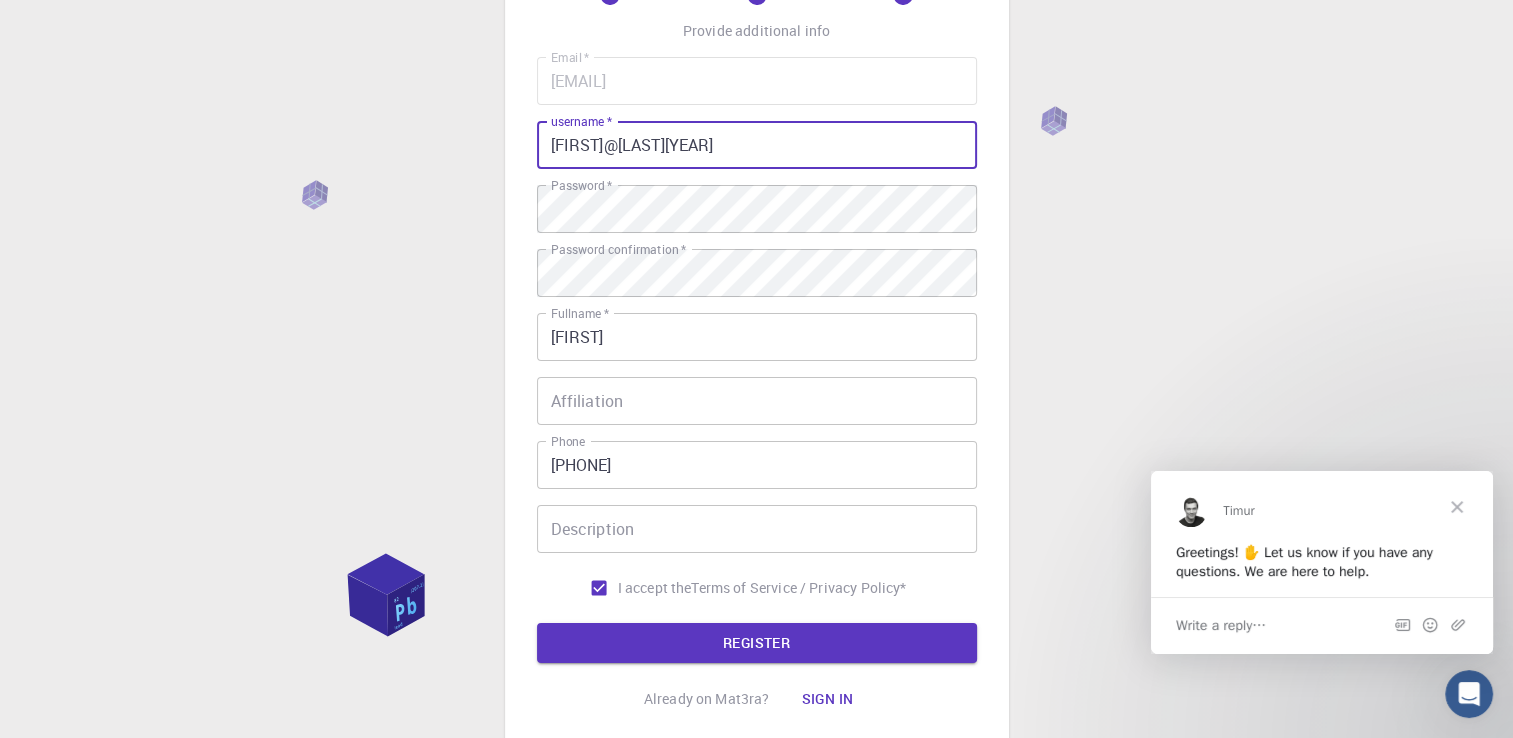 scroll, scrollTop: 142, scrollLeft: 0, axis: vertical 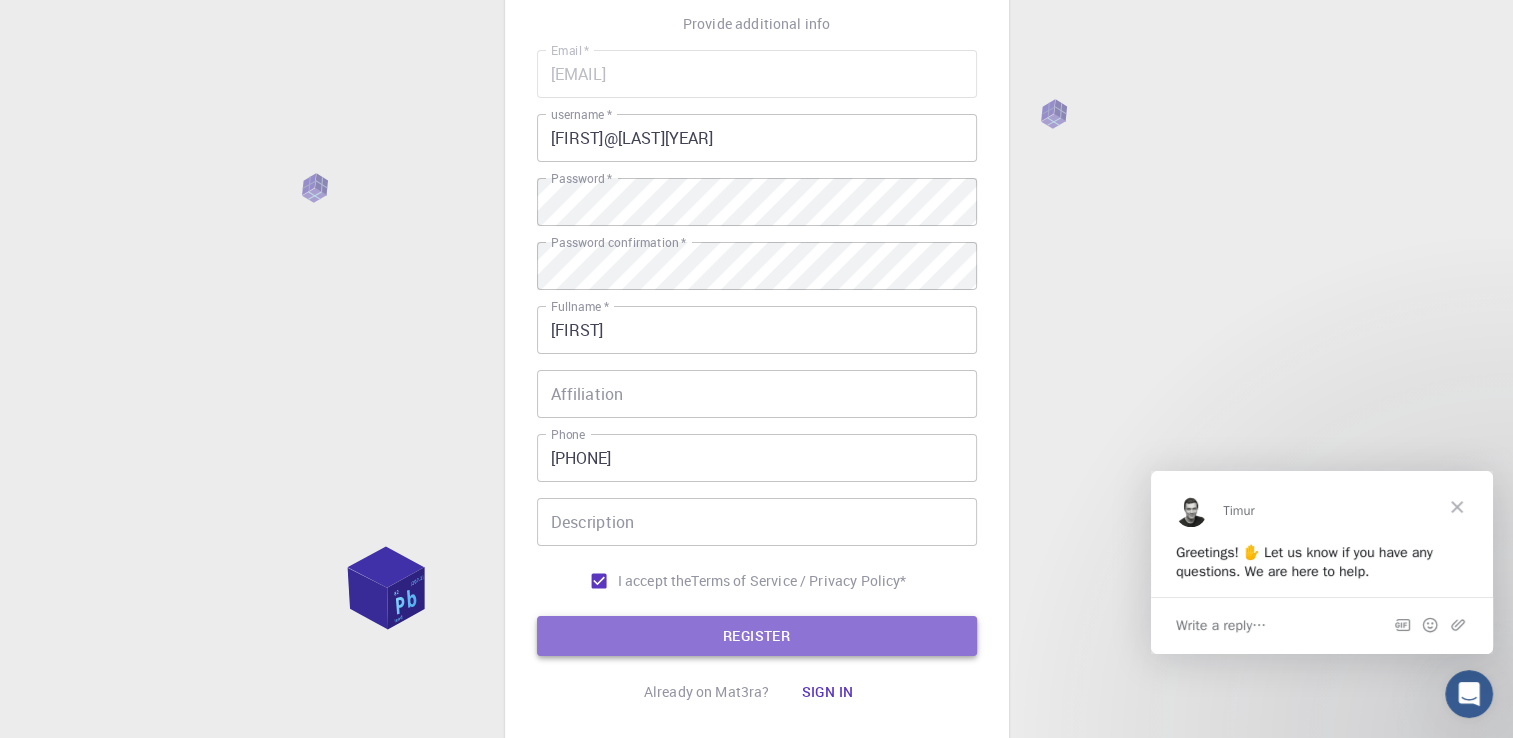 click on "REGISTER" at bounding box center [757, 636] 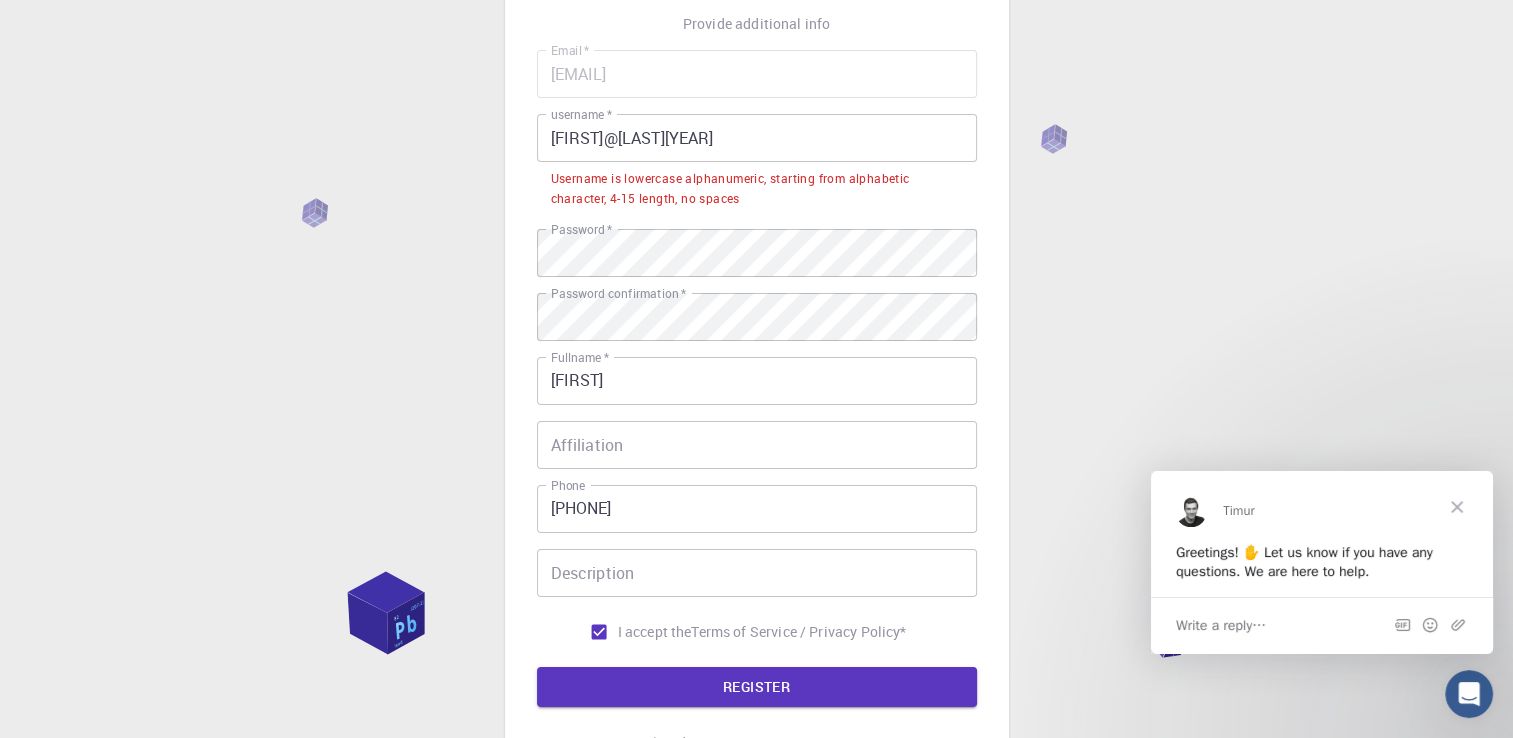 click on "[FIRST]@[LAST][YEAR]" at bounding box center [757, 138] 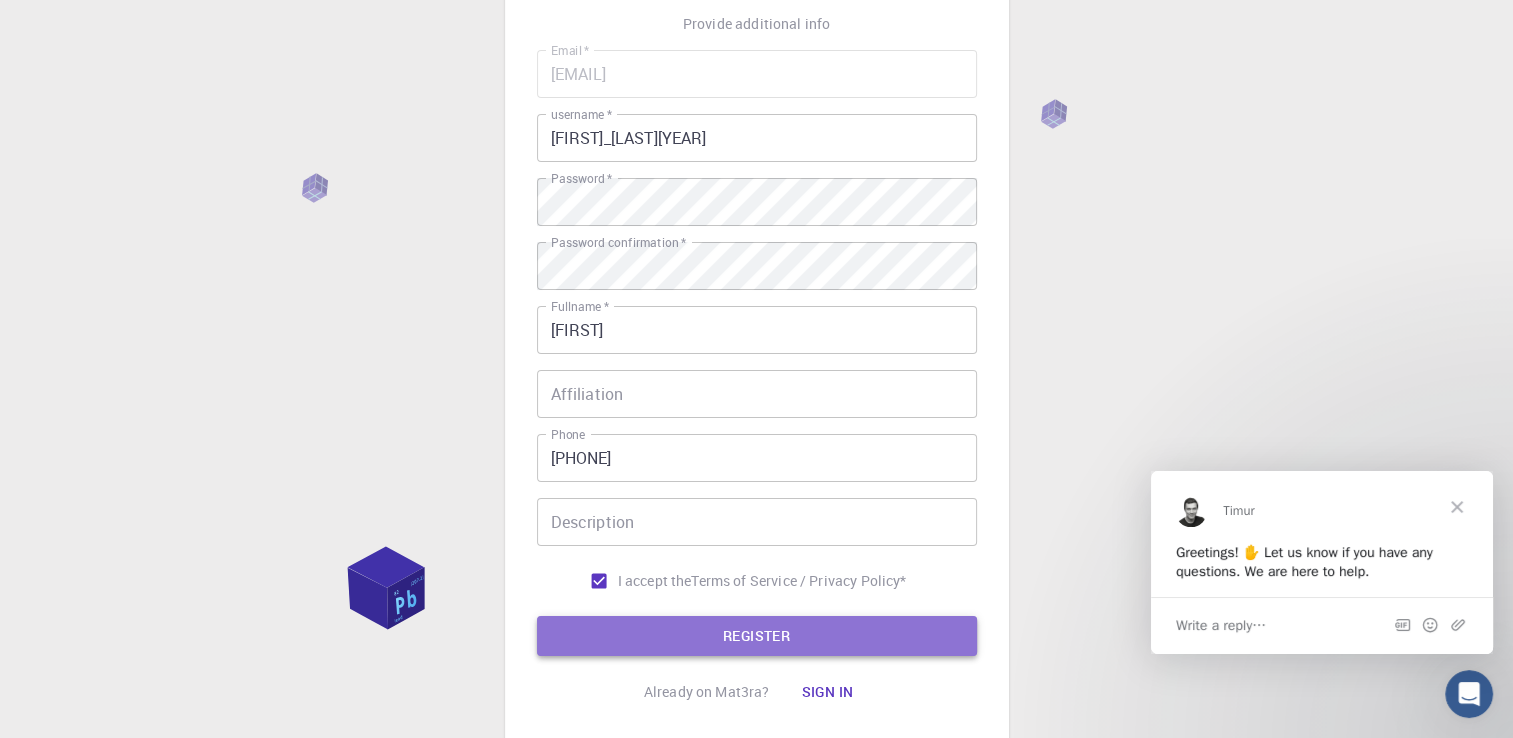 click on "REGISTER" at bounding box center [757, 636] 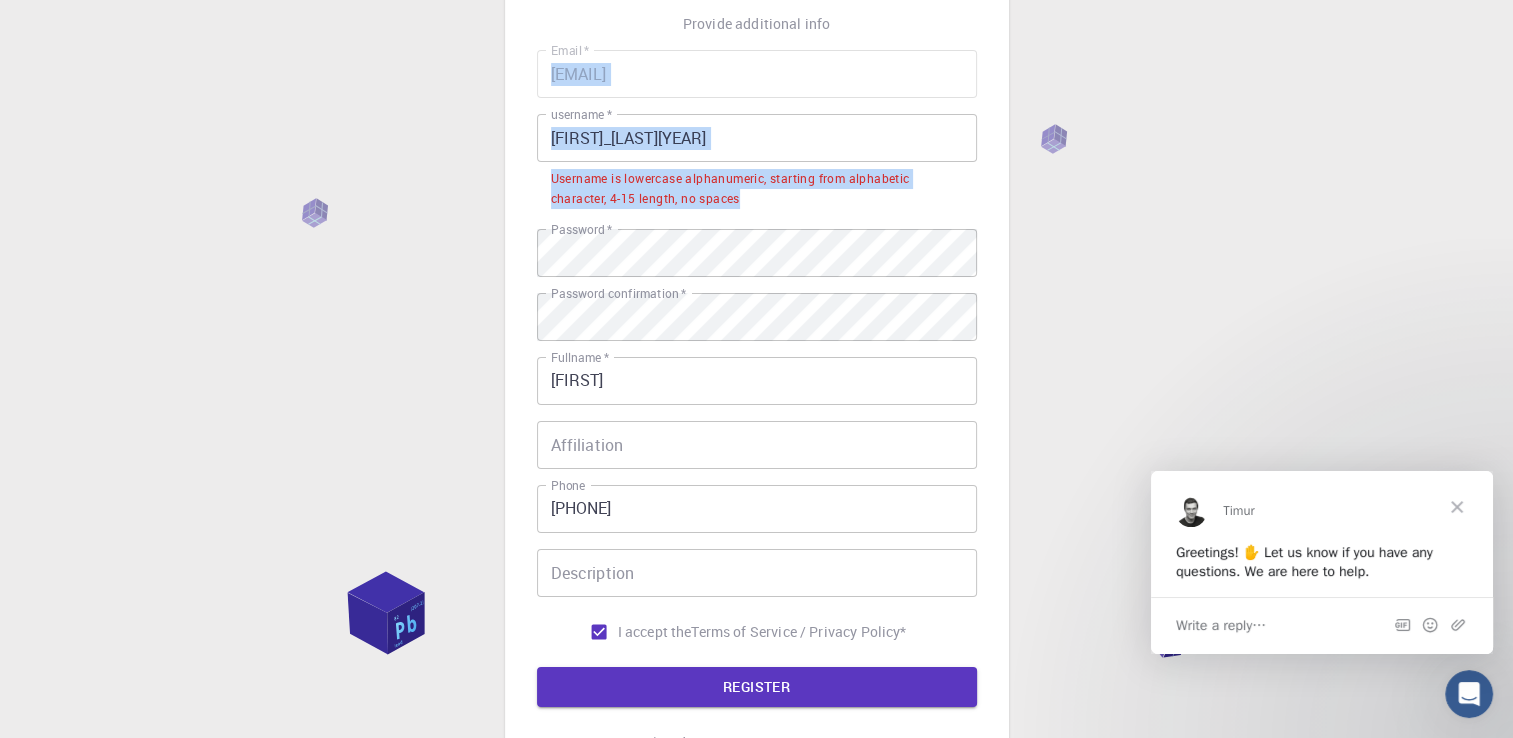 drag, startPoint x: 535, startPoint y: 171, endPoint x: 764, endPoint y: 202, distance: 231.08873 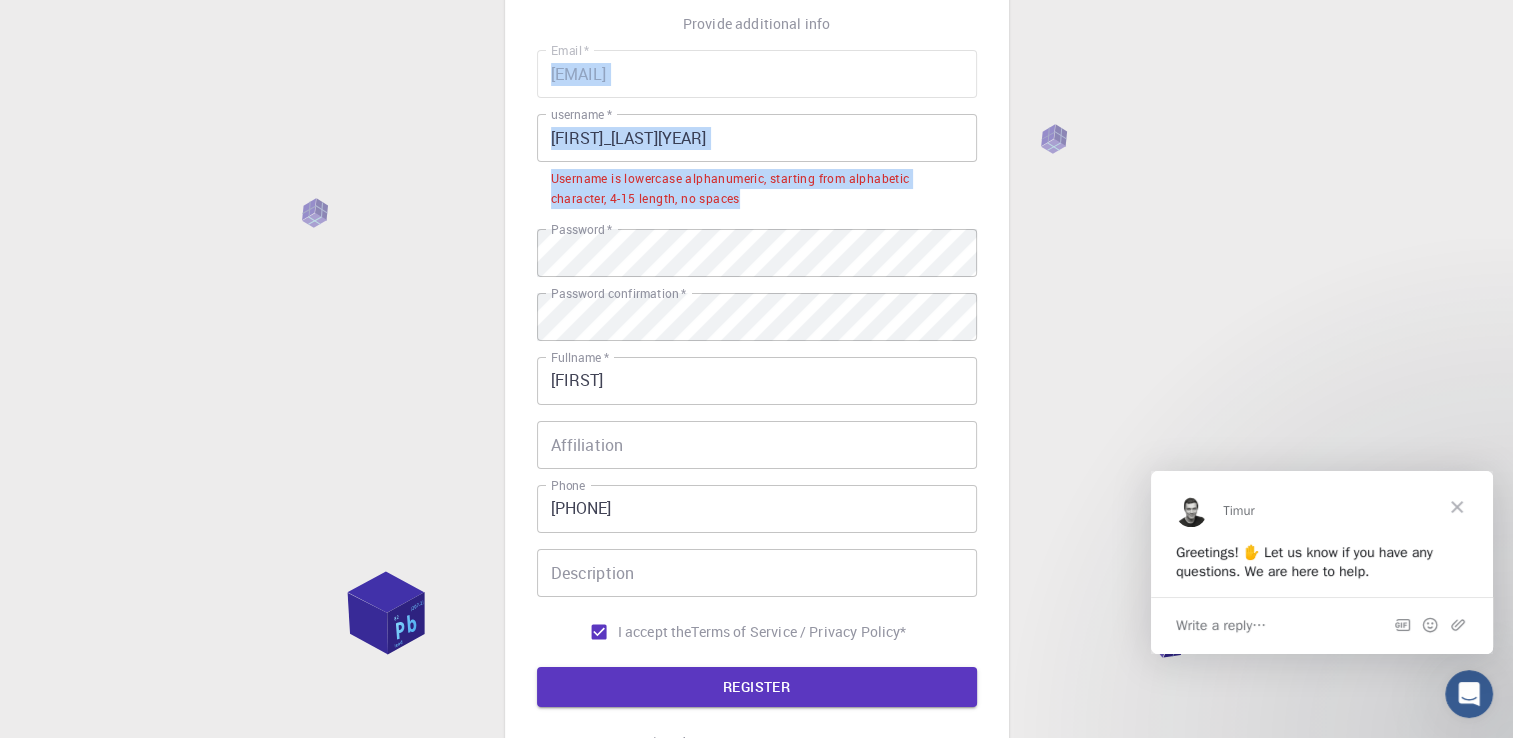 click on "3 Provide additional info Email   * [EMAIL] Email   * username   * [USERNAME] username   * Username is lowercase alphanumeric, starting from alphabetic character, 4-15 length, no spaces Password   * Password   * Password confirmation   * Password confirmation   * Fullname   * [FIRST] Fullname   * Affiliation Affiliation Phone [PHONE] Phone Description Description I accept the  Terms of Service / Privacy Policy  * REGISTER Already on Mat3ra? Sign in" at bounding box center (757, 342) 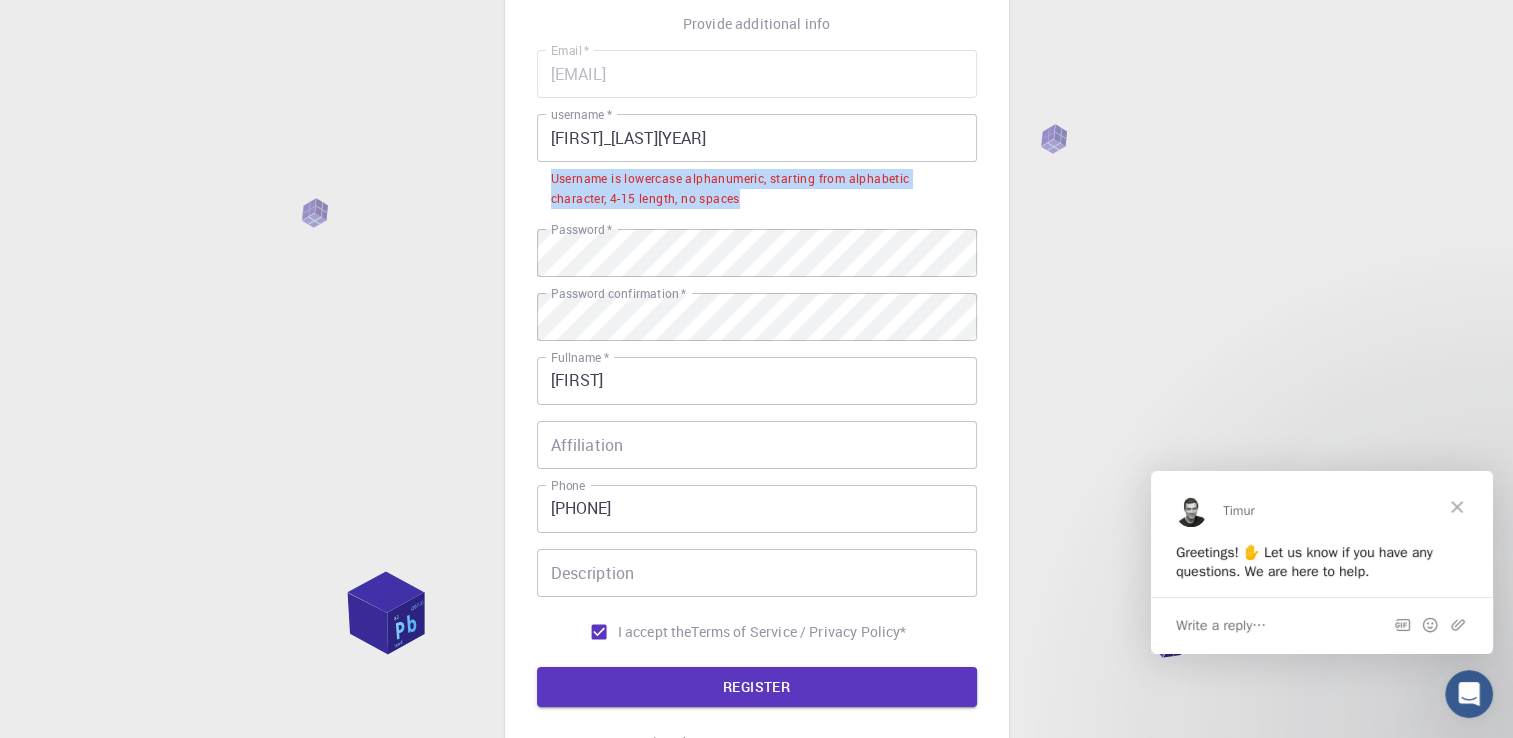 drag, startPoint x: 550, startPoint y: 181, endPoint x: 752, endPoint y: 198, distance: 202.71408 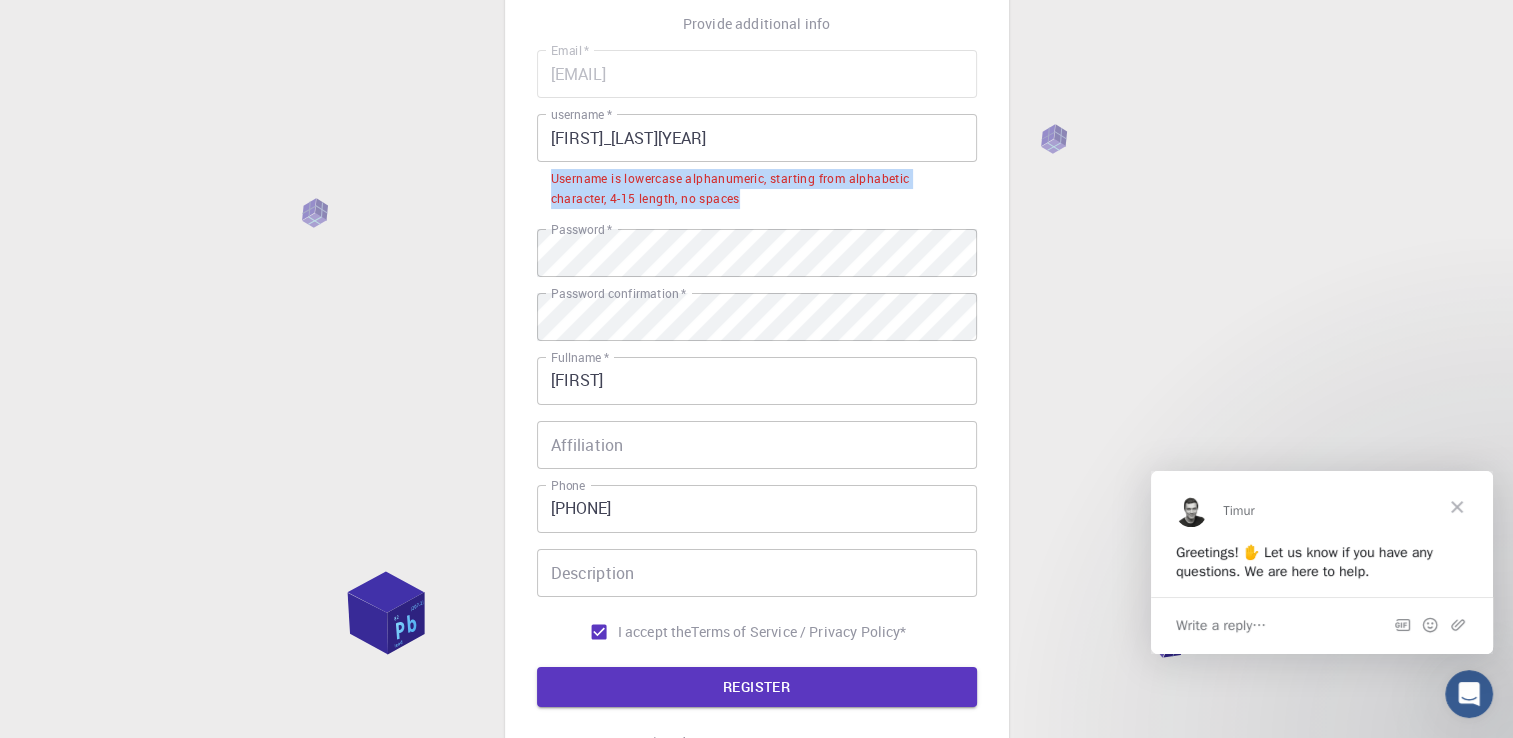 click on "Username is lowercase alphanumeric, starting from alphabetic character, 4-15 length, no spaces" at bounding box center [757, 189] 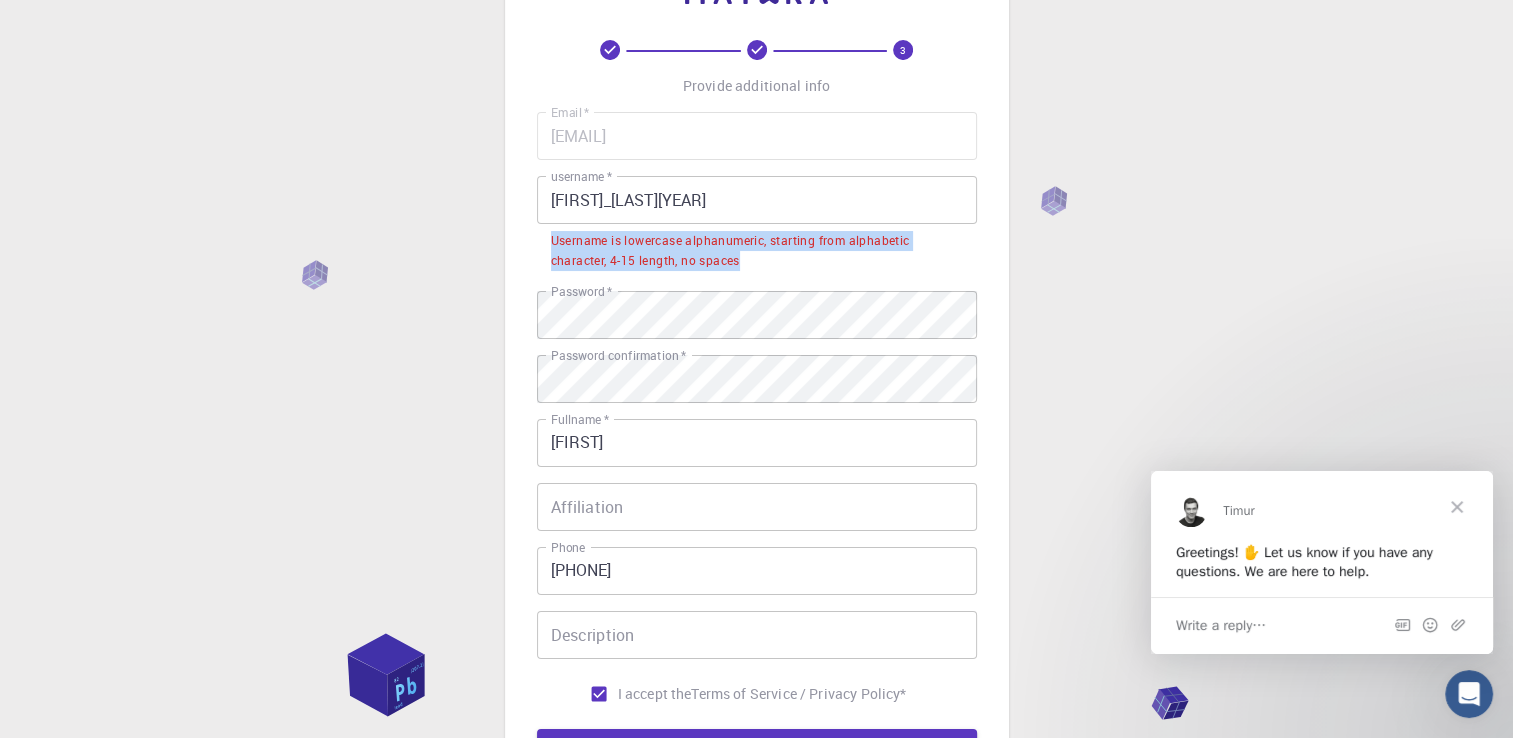 scroll, scrollTop: 80, scrollLeft: 0, axis: vertical 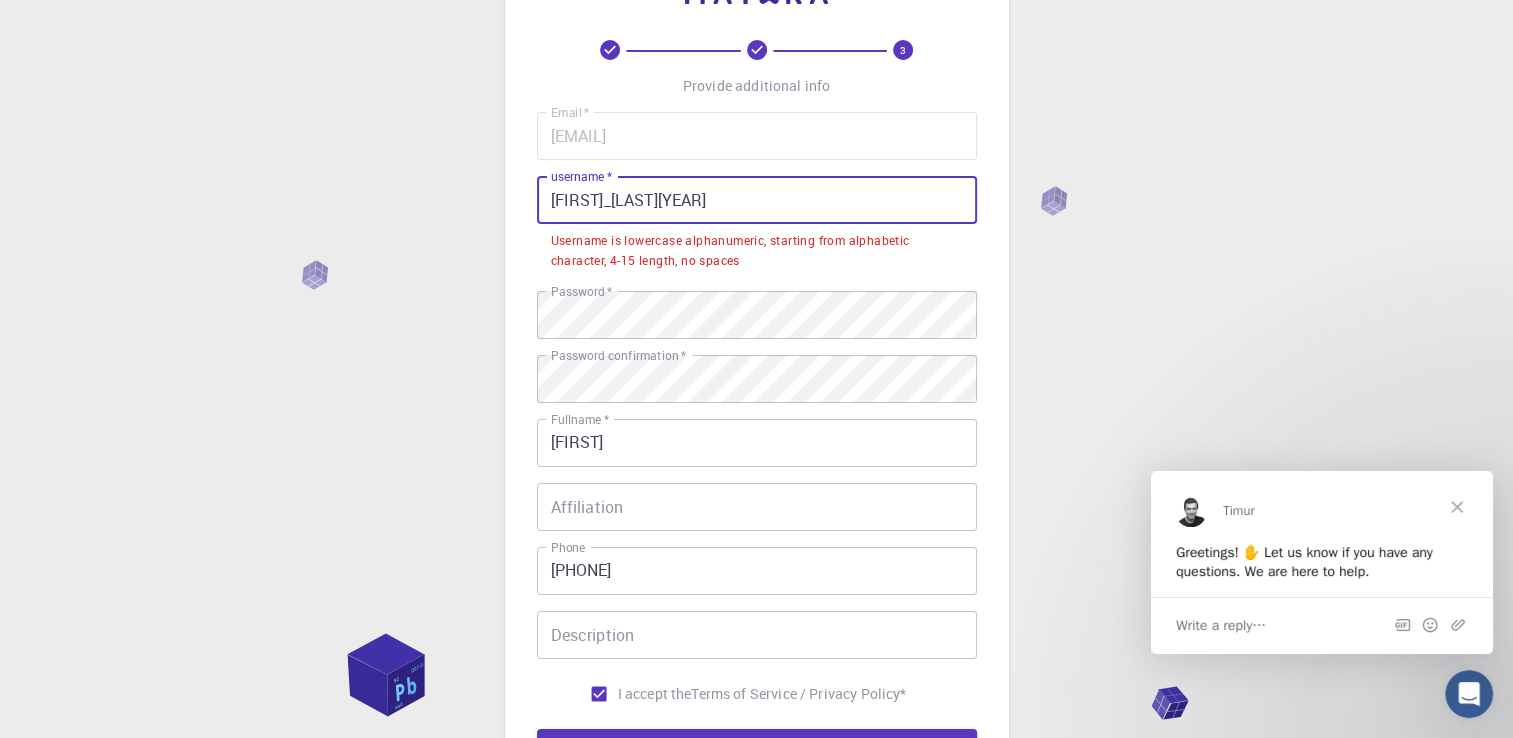 click on "[FIRST]_[LAST][YEAR]" at bounding box center [757, 200] 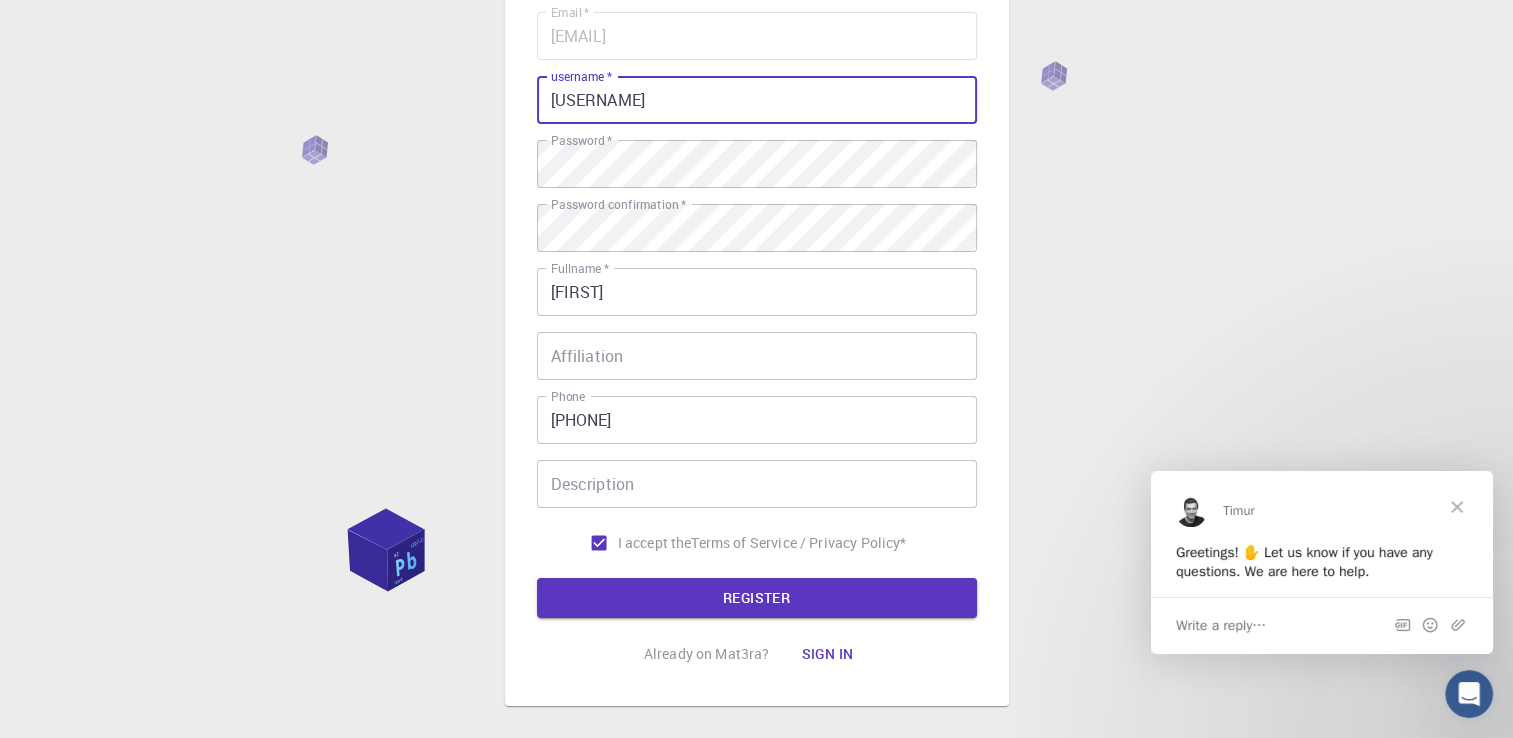scroll, scrollTop: 180, scrollLeft: 0, axis: vertical 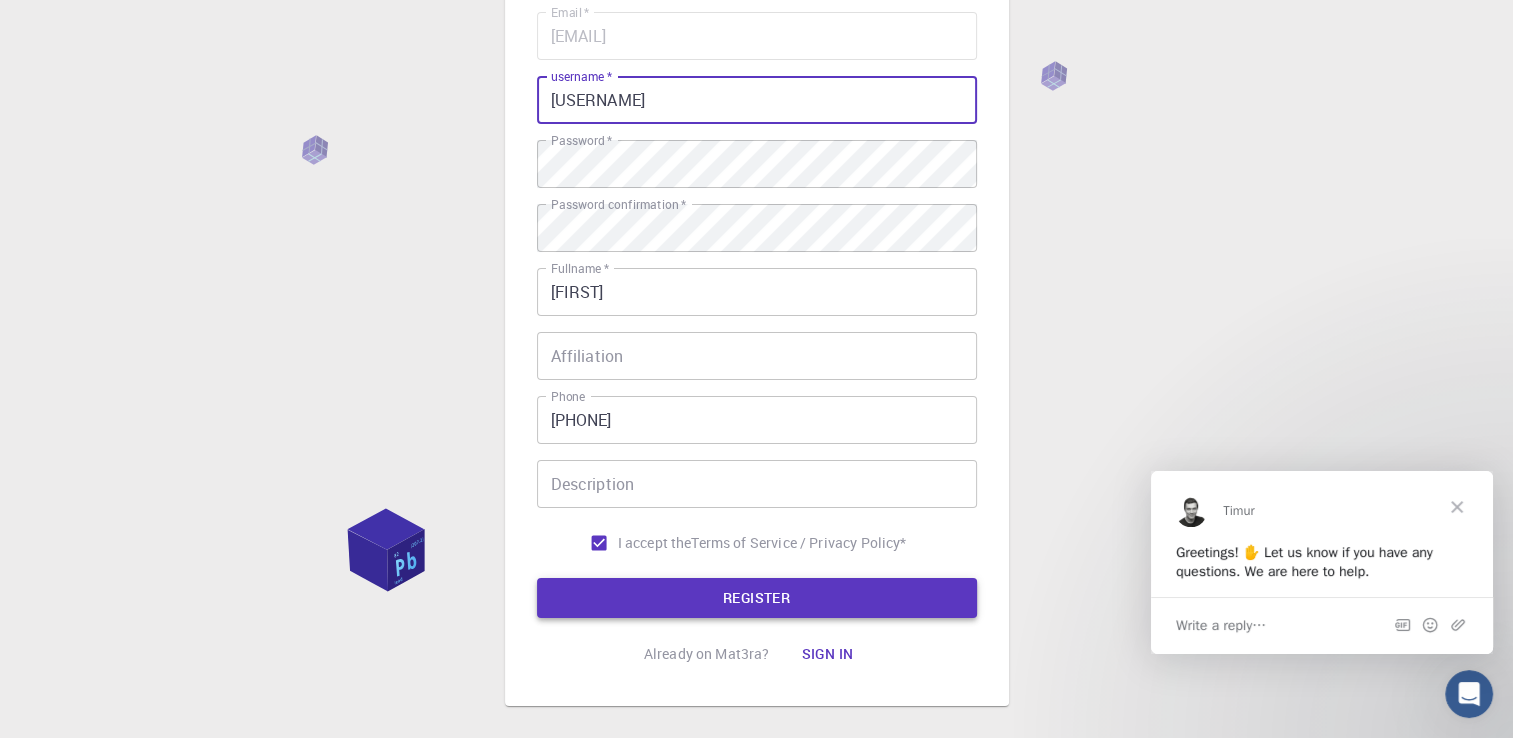 type on "[USERNAME]" 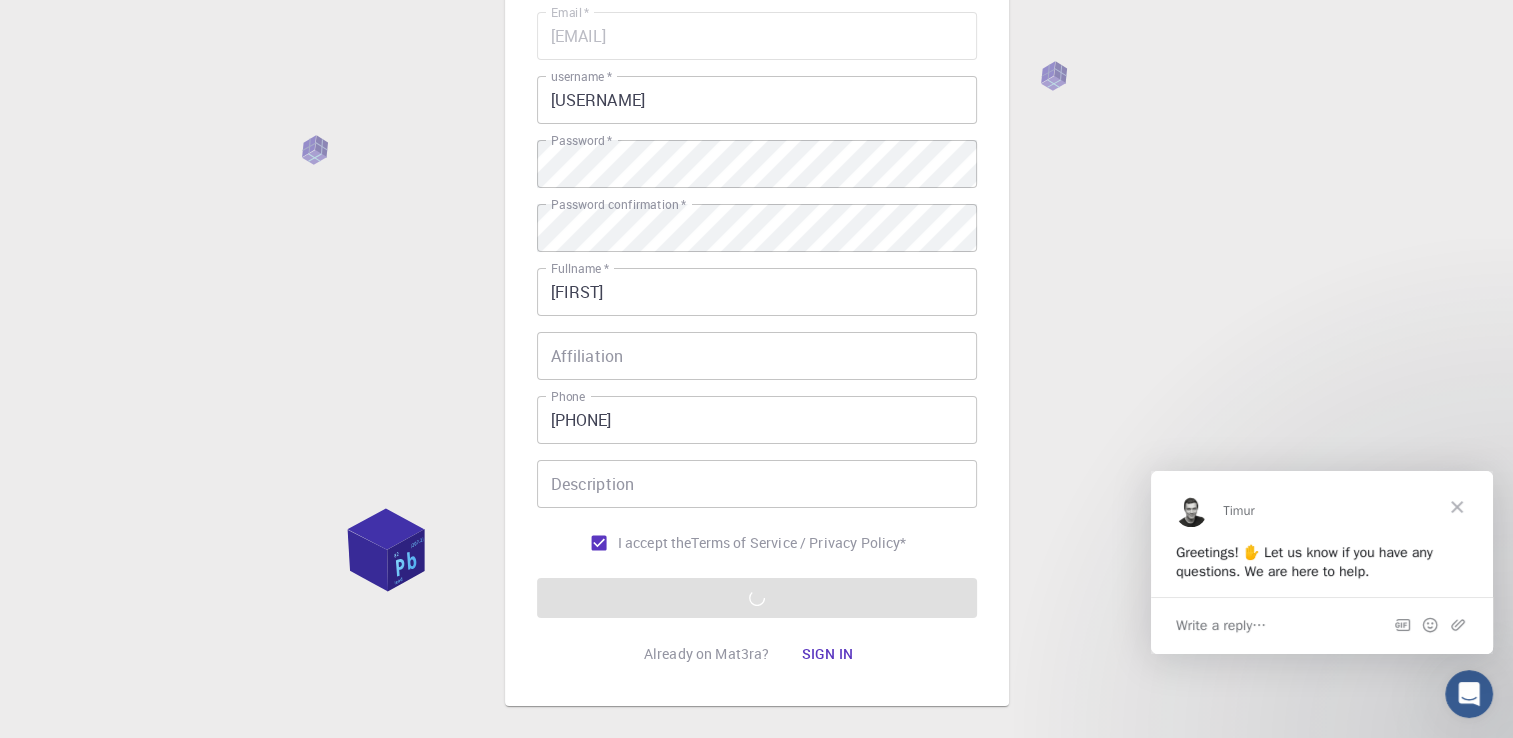 scroll, scrollTop: 160, scrollLeft: 0, axis: vertical 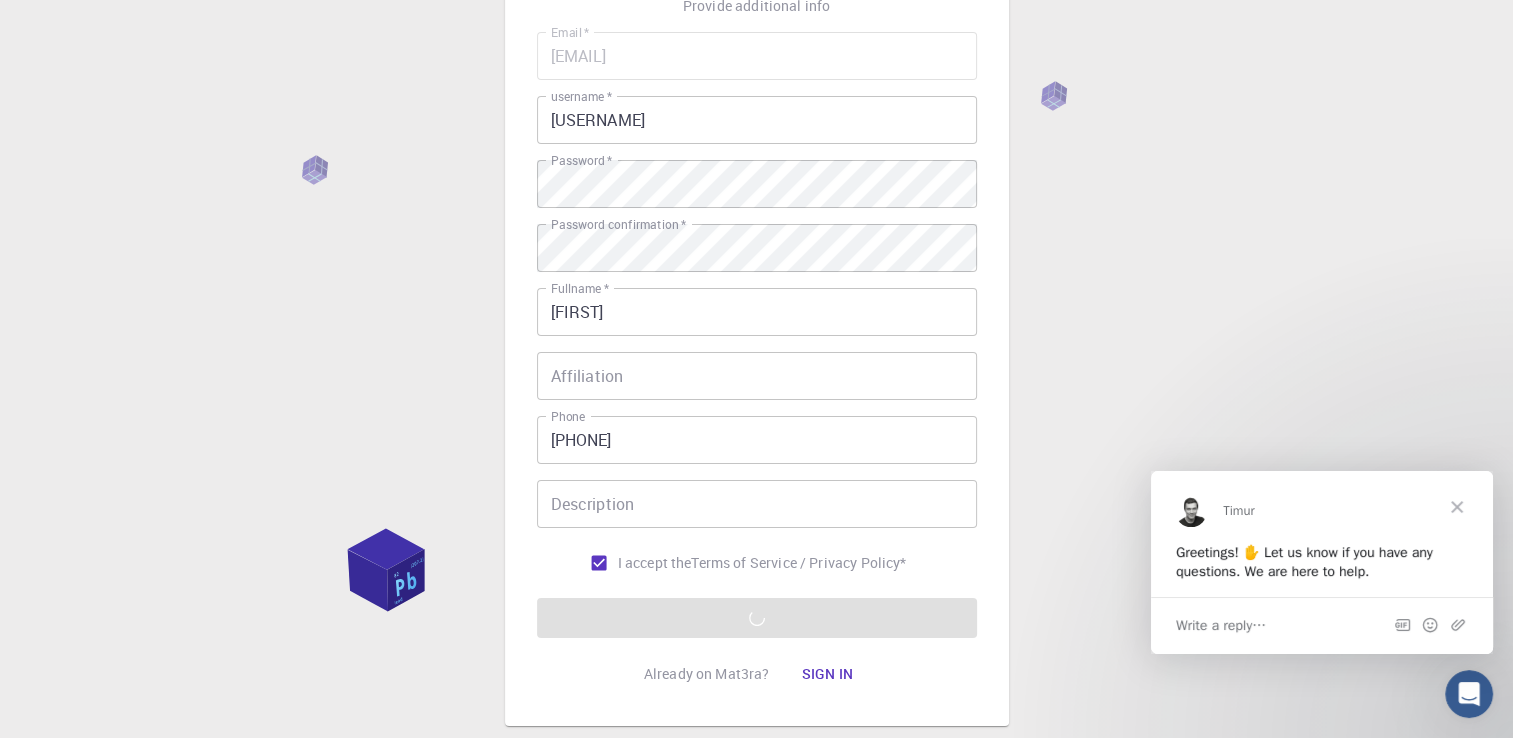 click at bounding box center [1457, 506] 